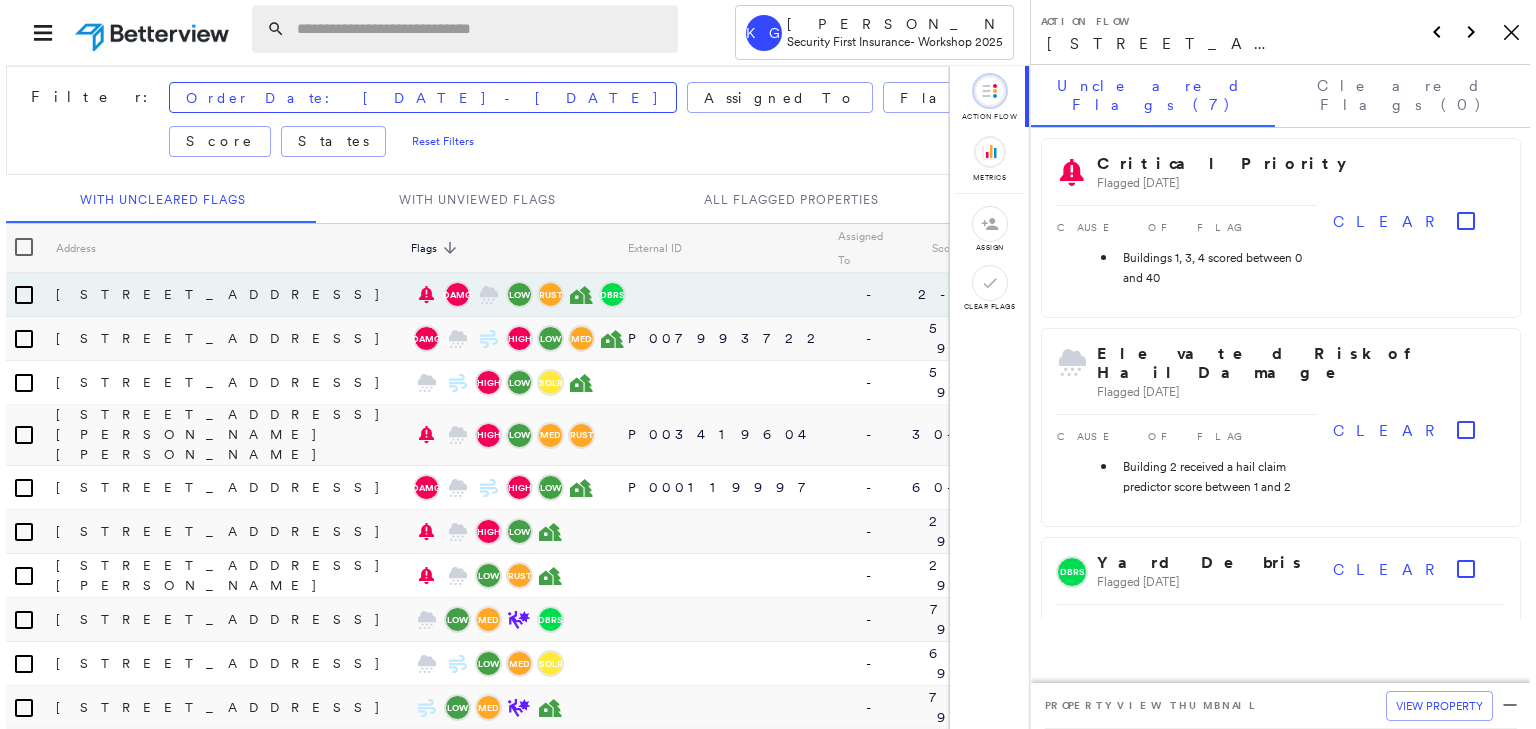 scroll, scrollTop: 0, scrollLeft: 0, axis: both 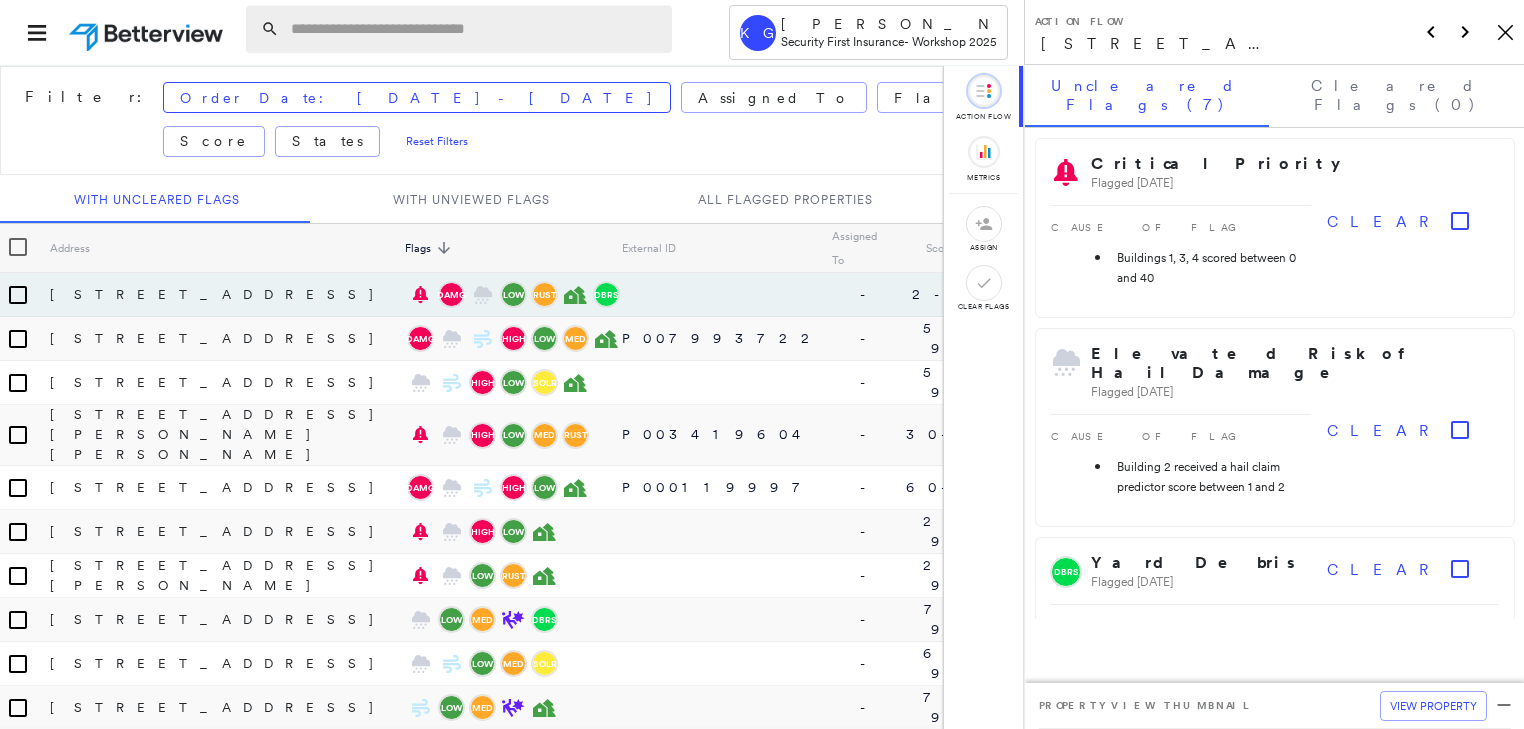 click at bounding box center (475, 29) 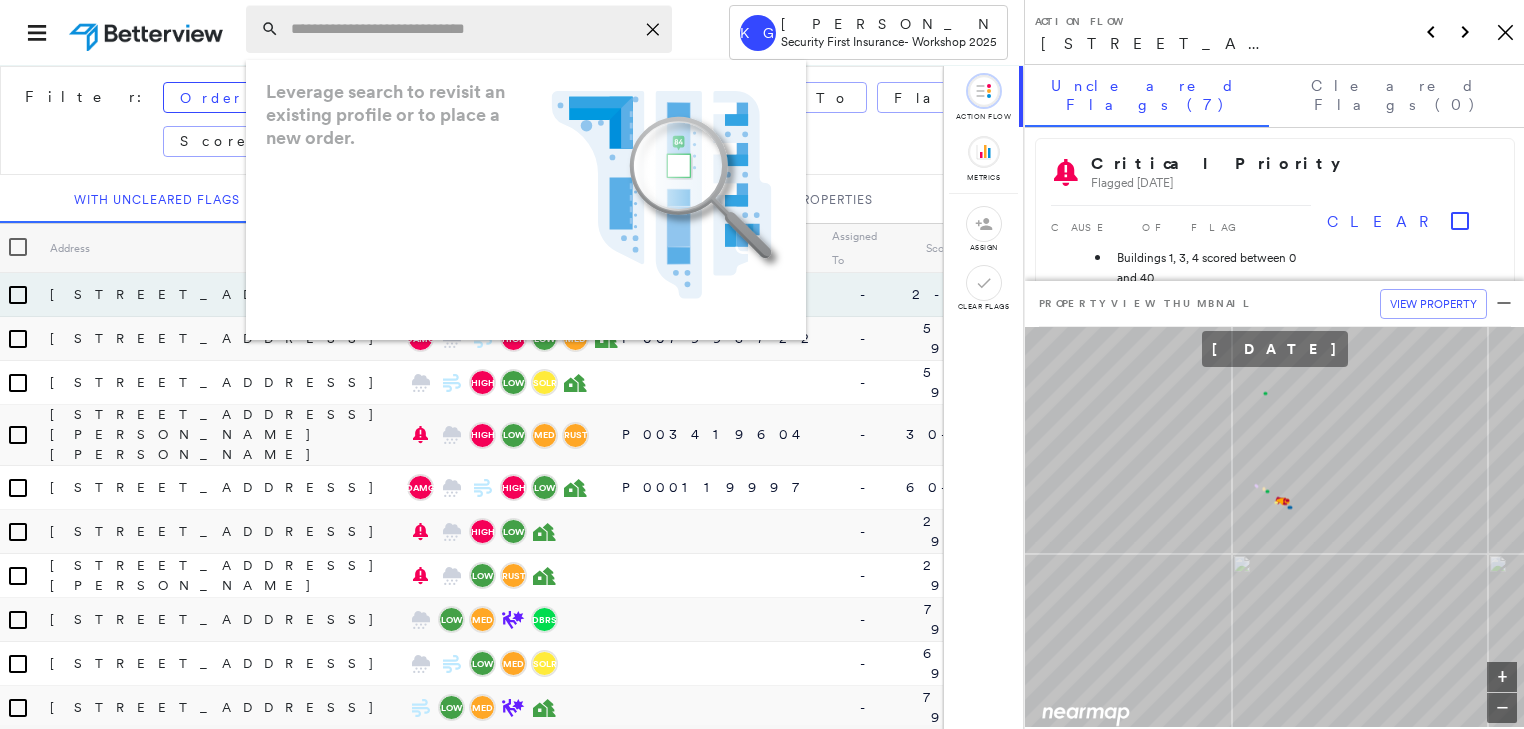 paste on "**********" 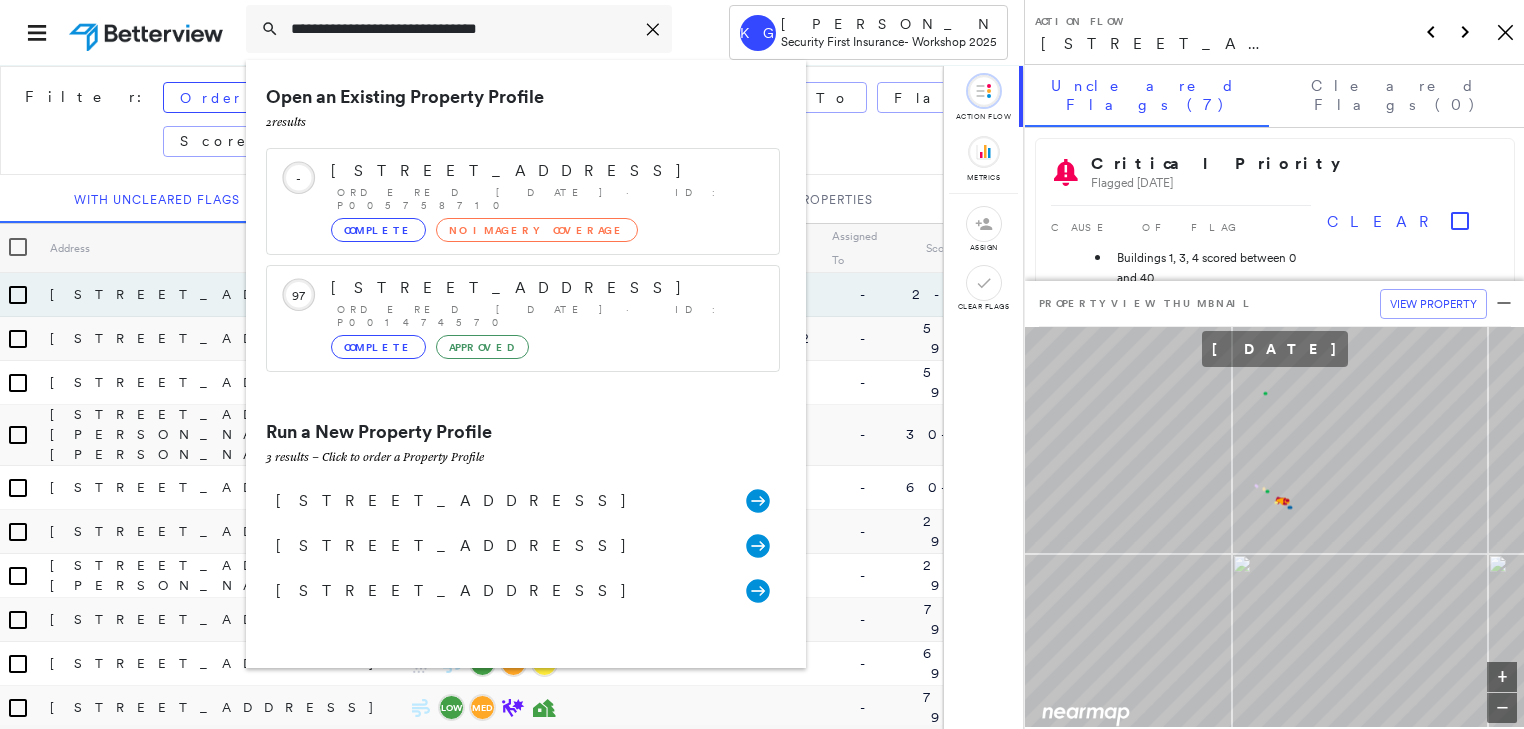 type on "**********" 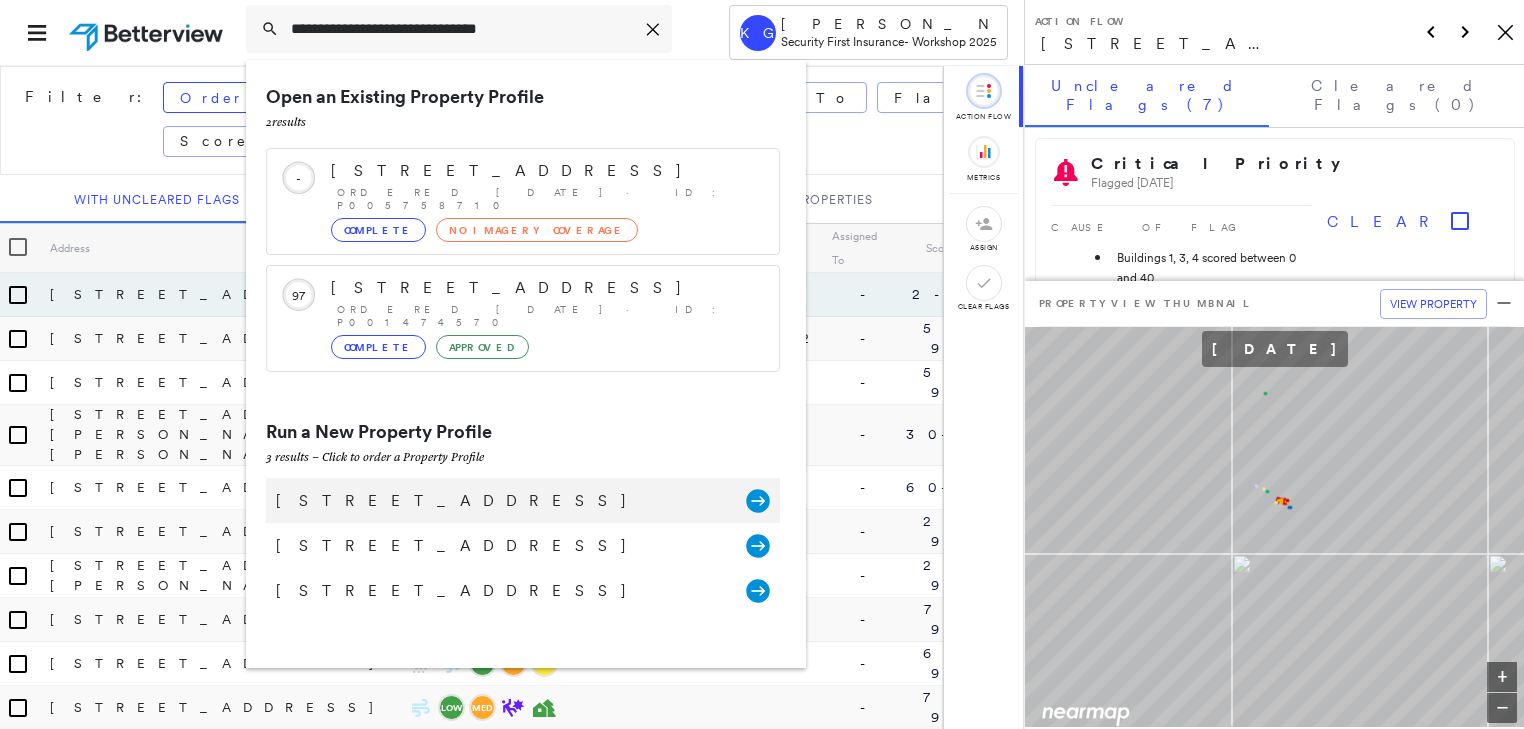 click 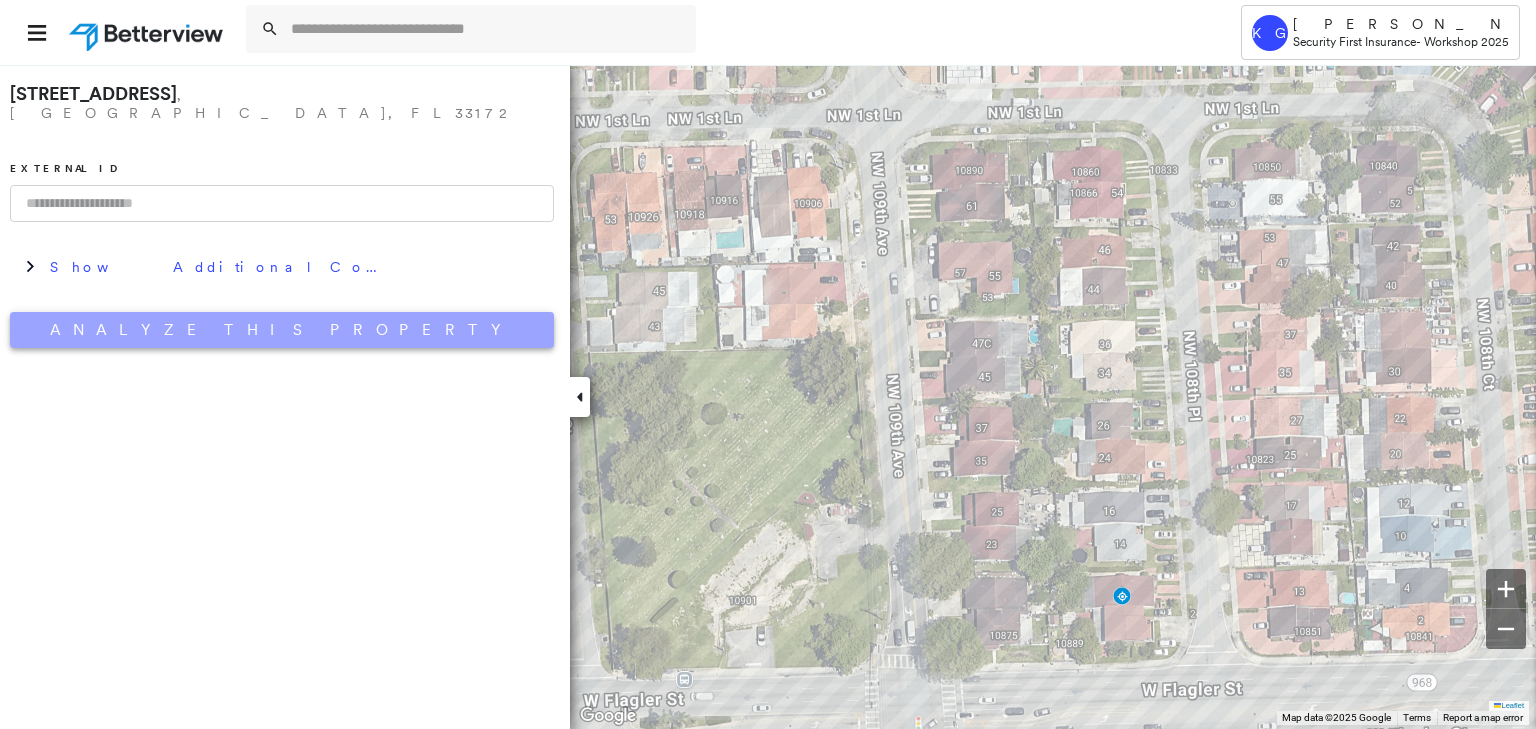click on "Analyze This Property" at bounding box center [282, 330] 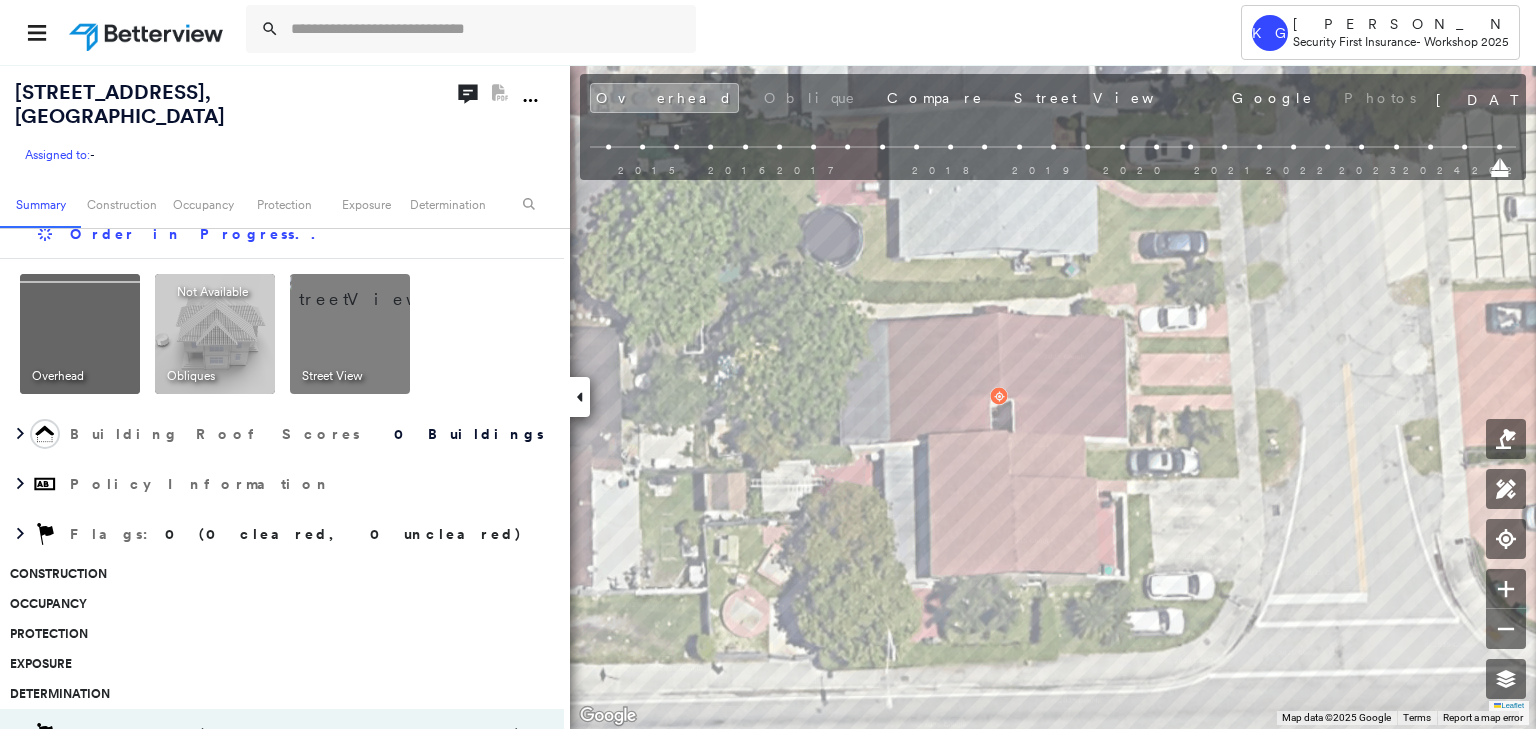 scroll, scrollTop: 0, scrollLeft: 0, axis: both 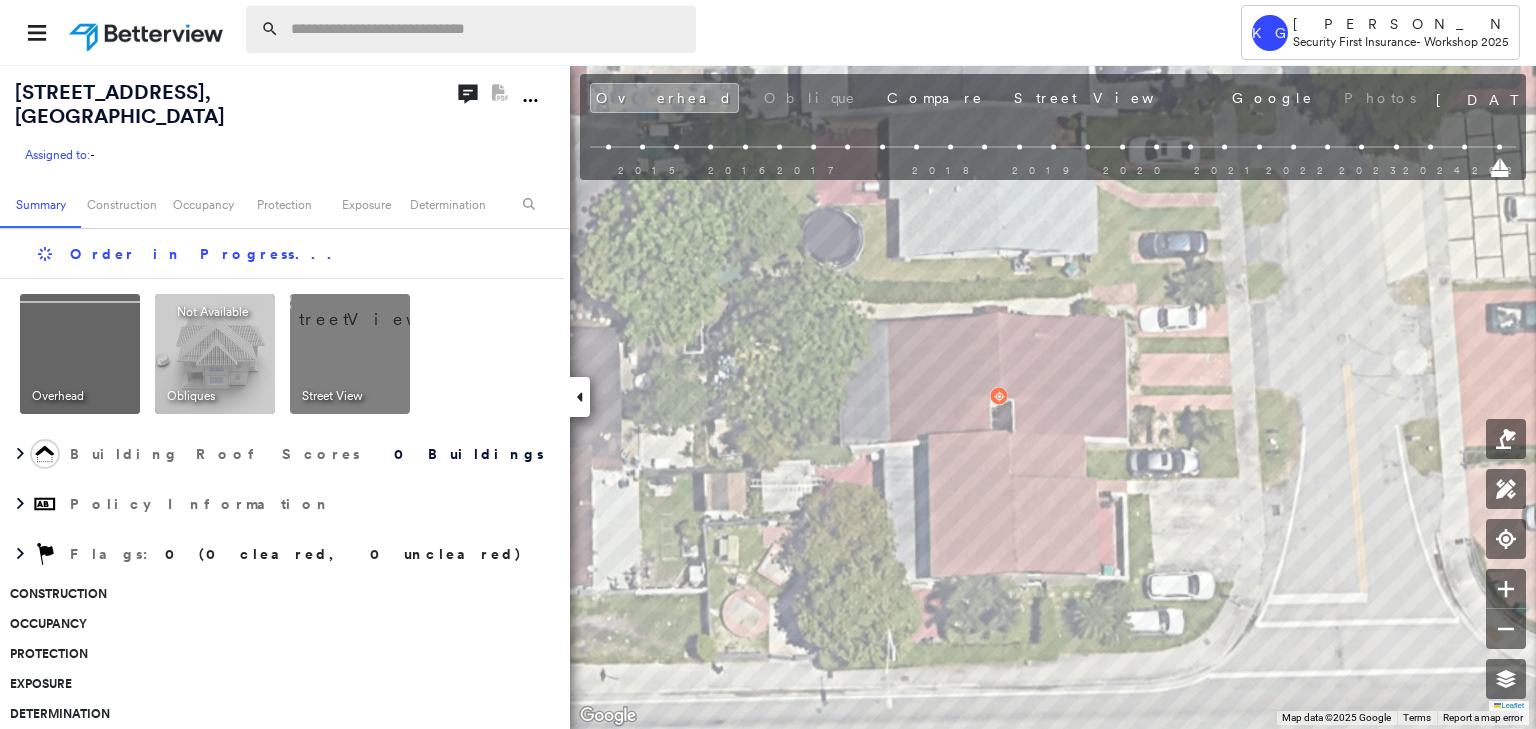 click at bounding box center (487, 29) 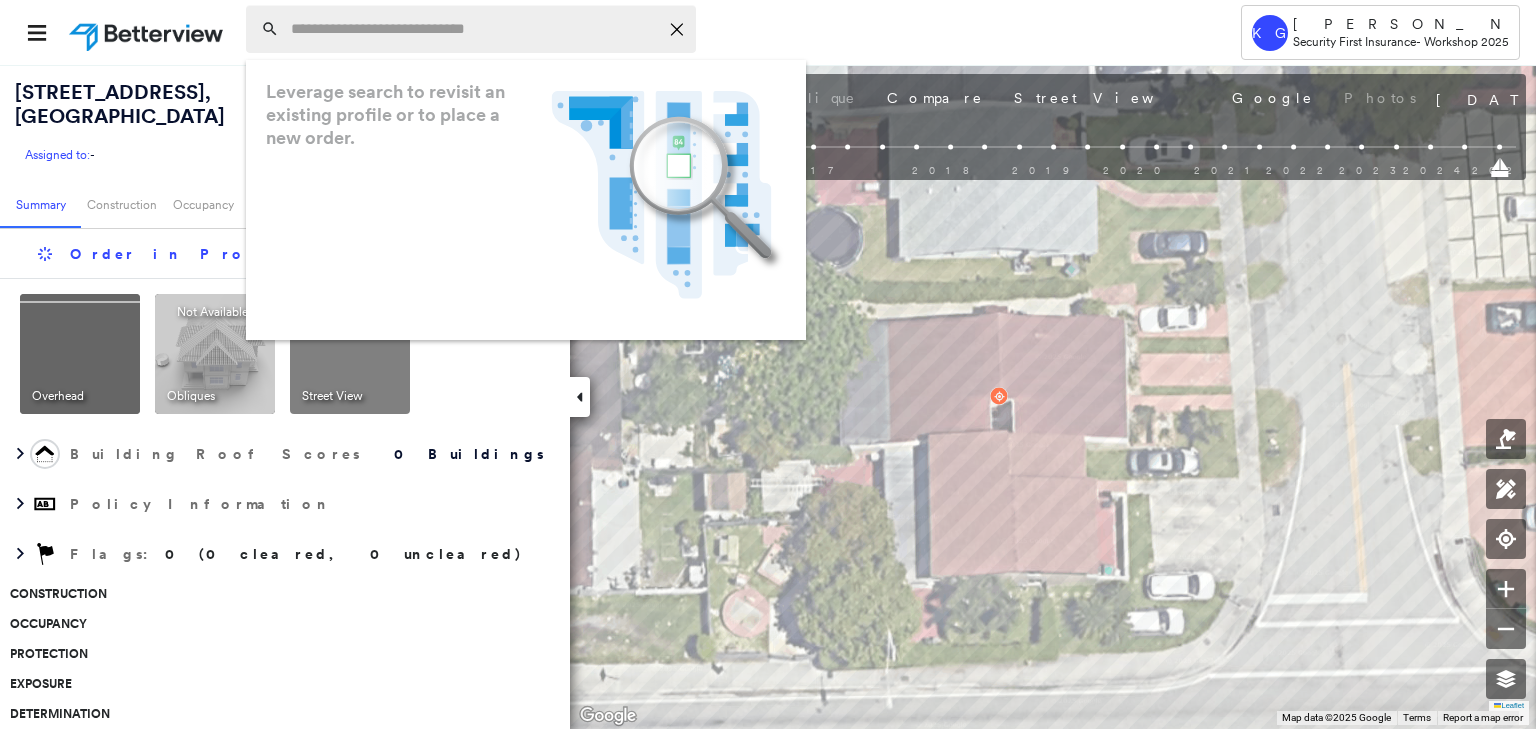 click at bounding box center (474, 29) 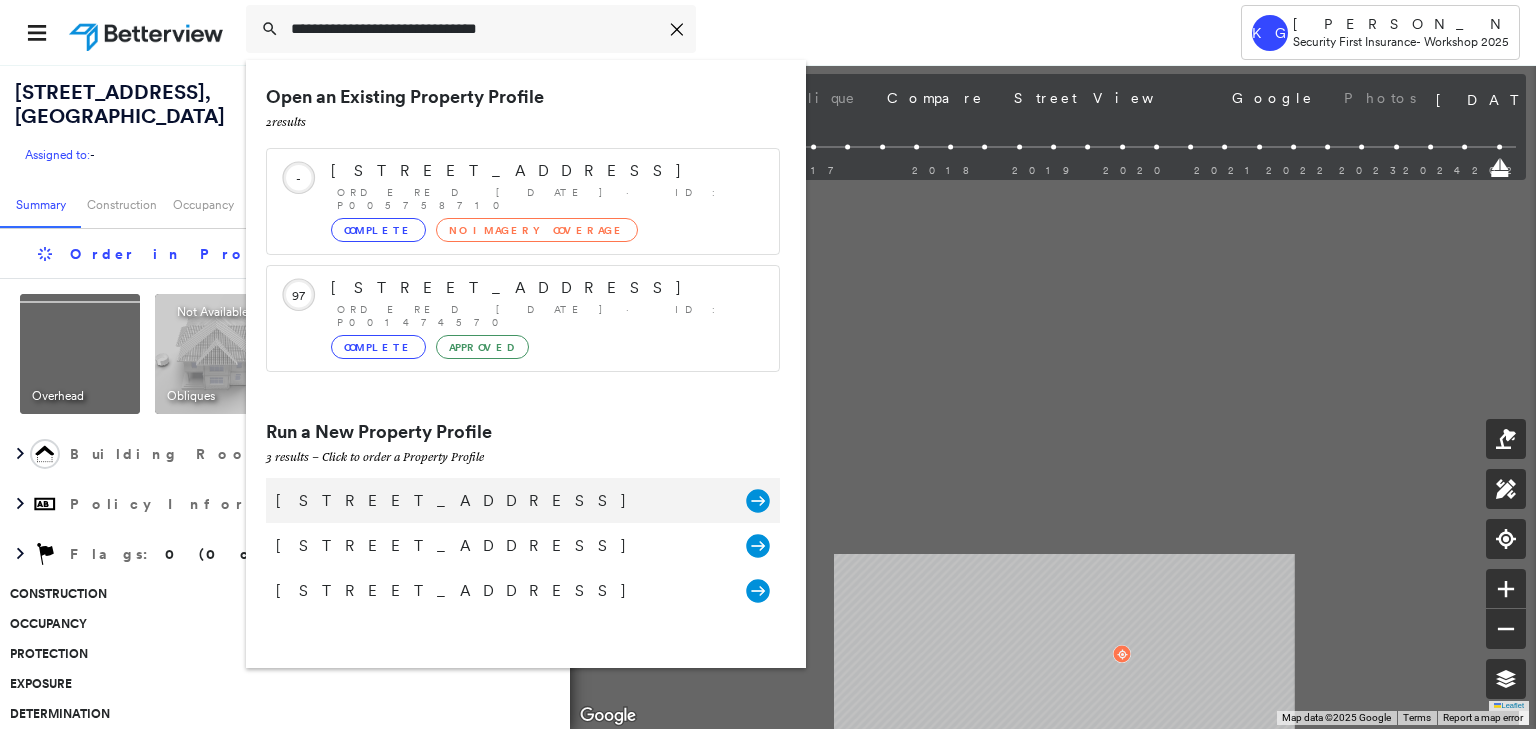 type on "**********" 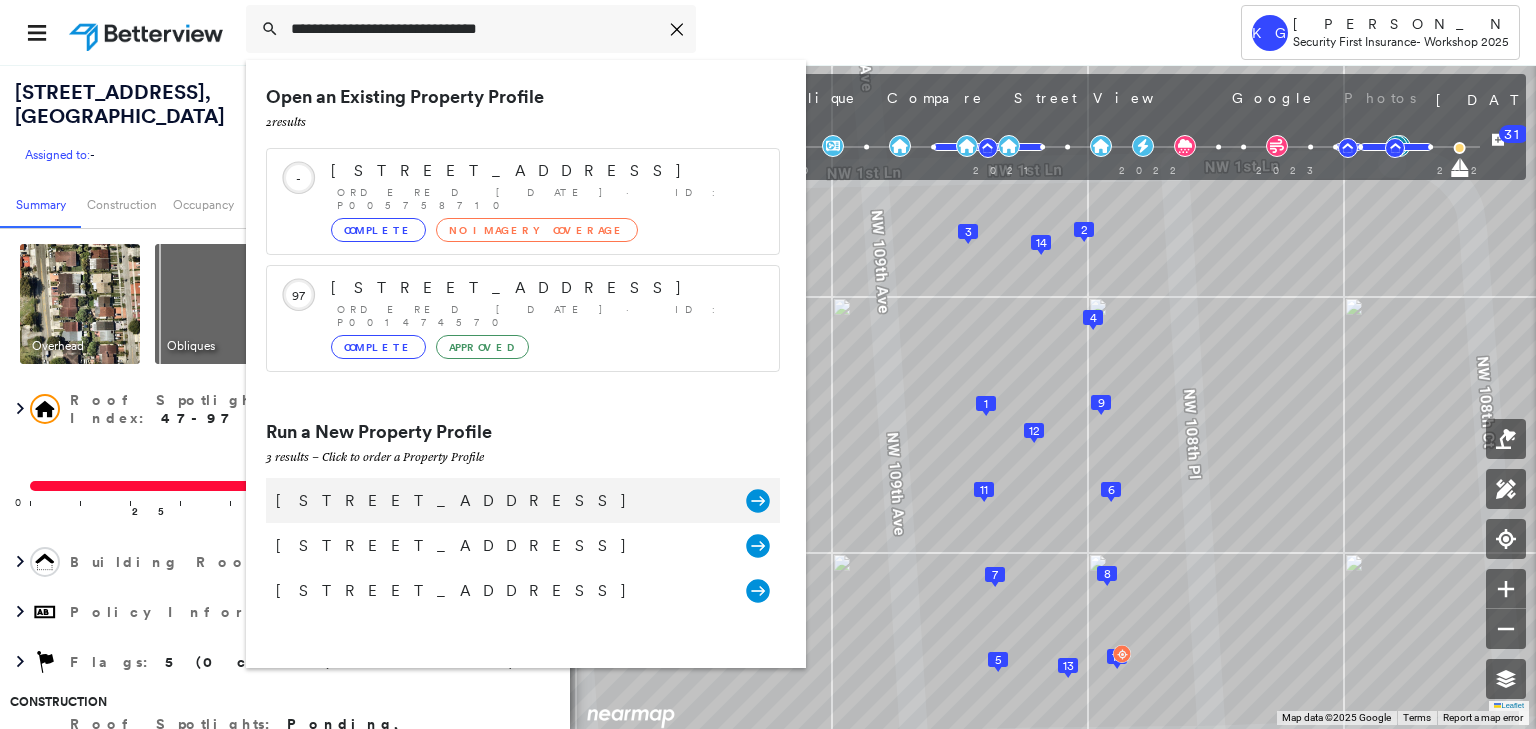 click 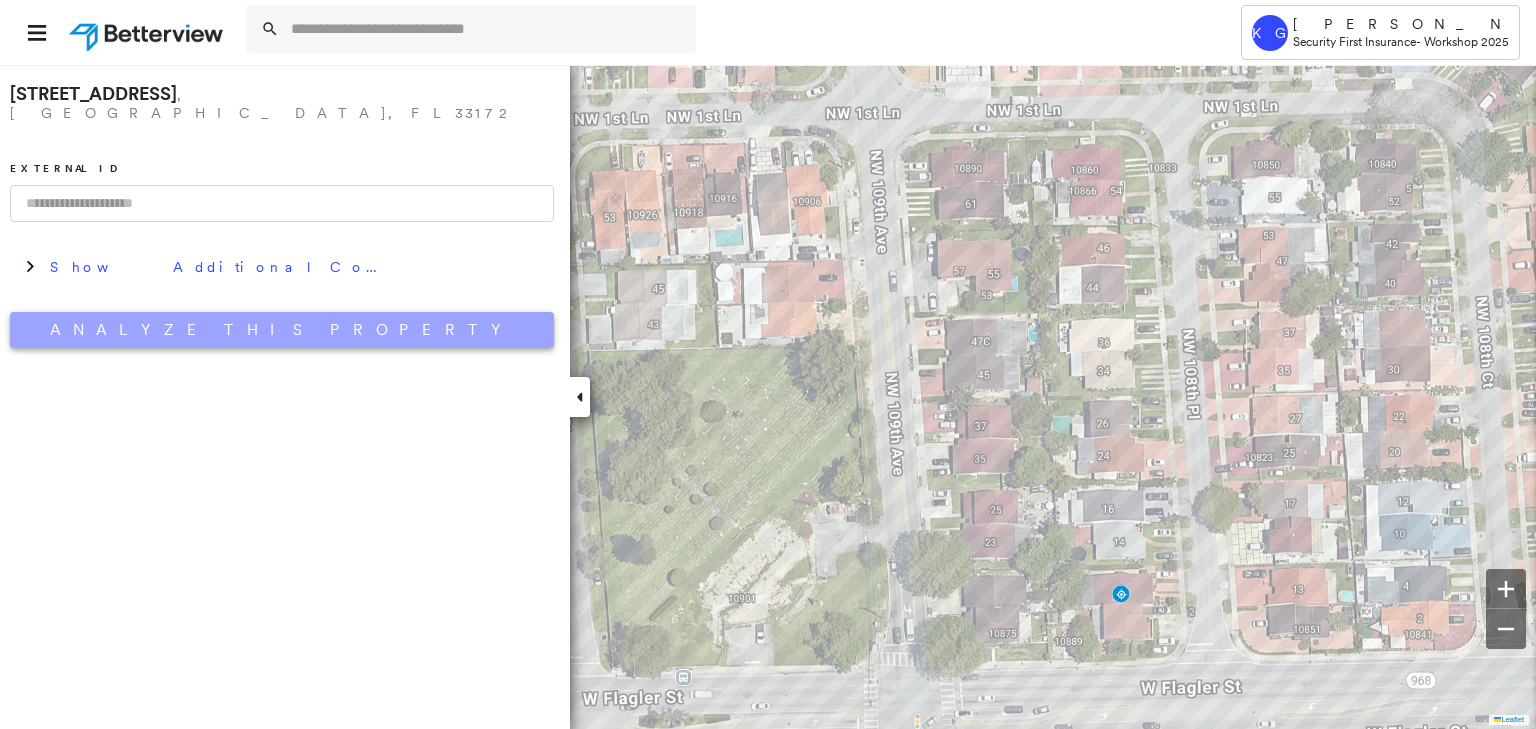 click on "Analyze This Property" at bounding box center (282, 330) 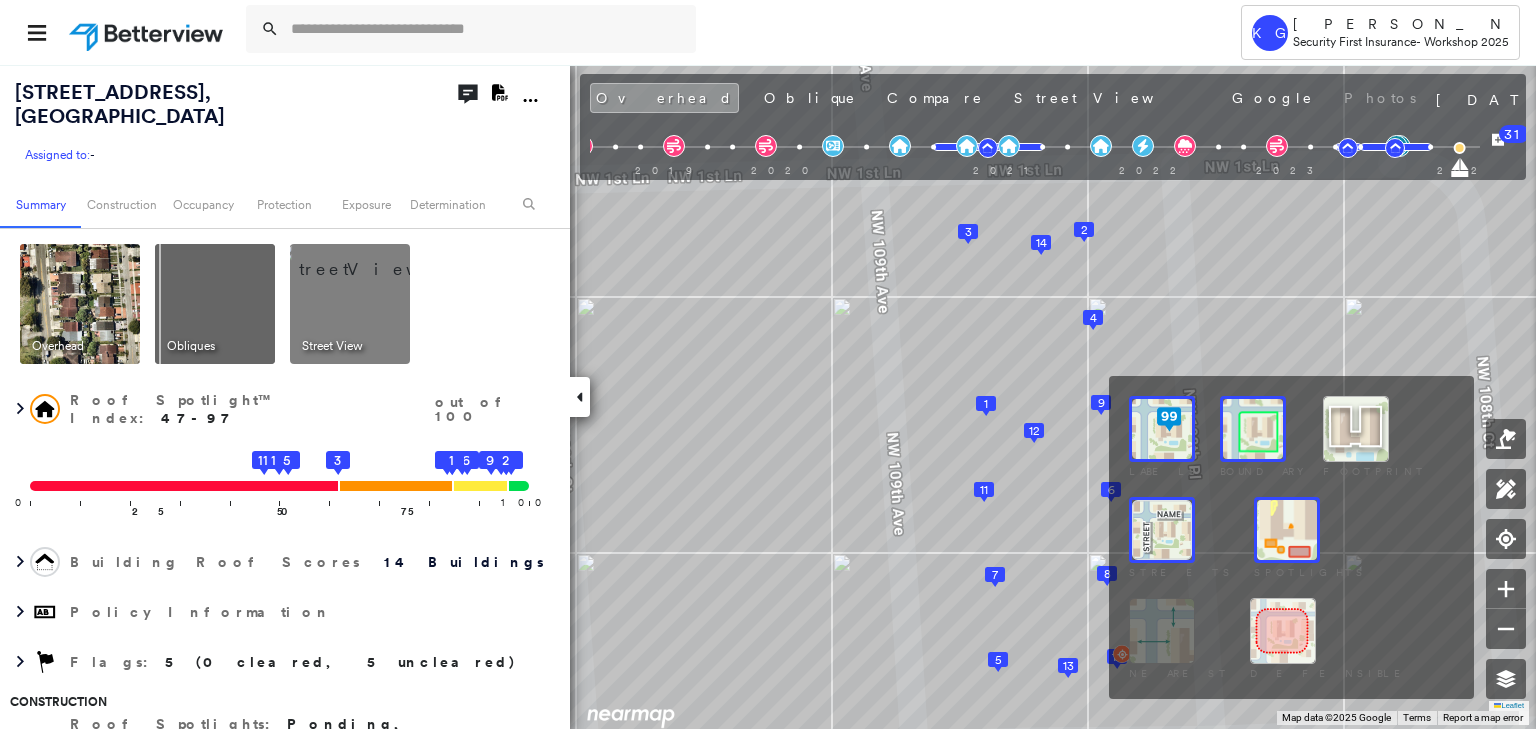 click at bounding box center (1287, 530) 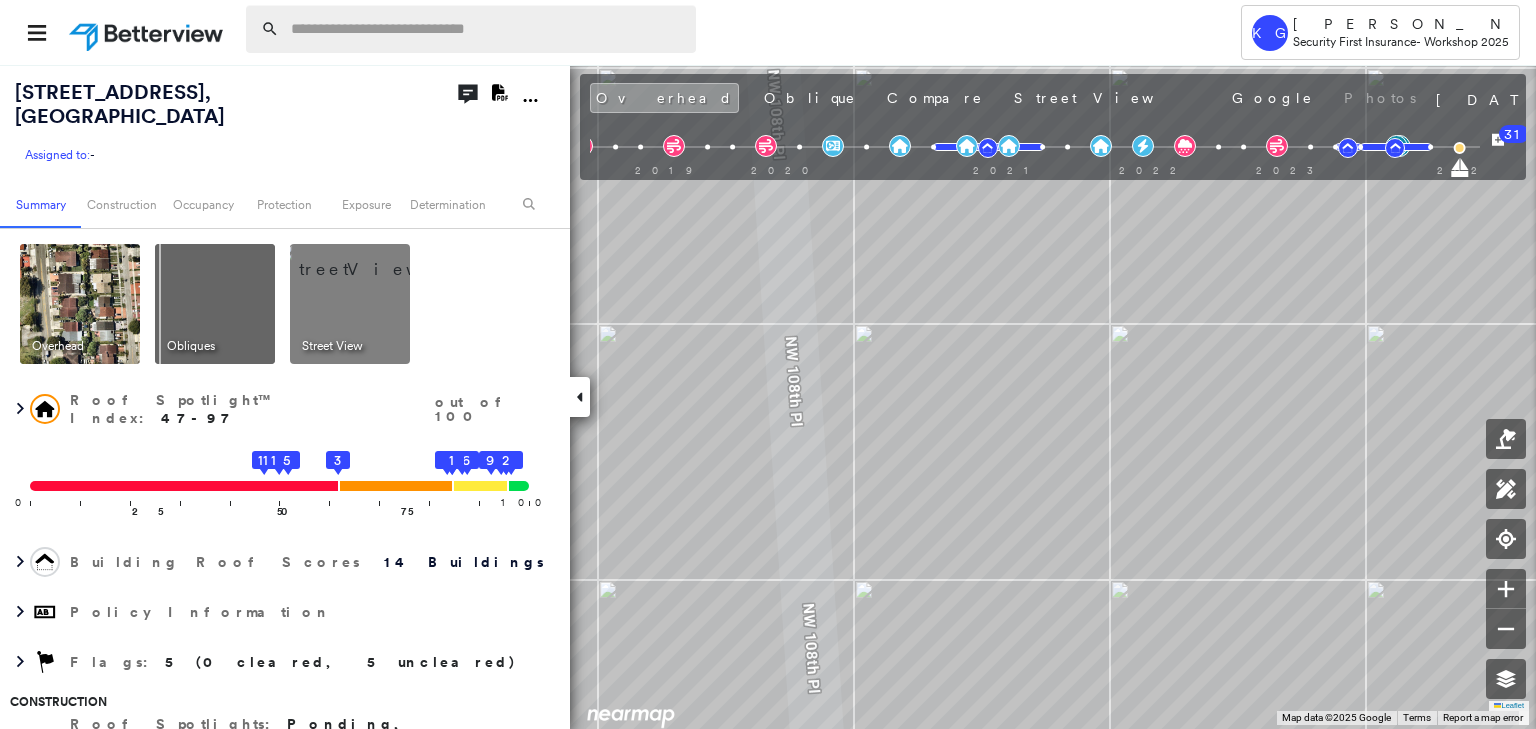 click at bounding box center (487, 29) 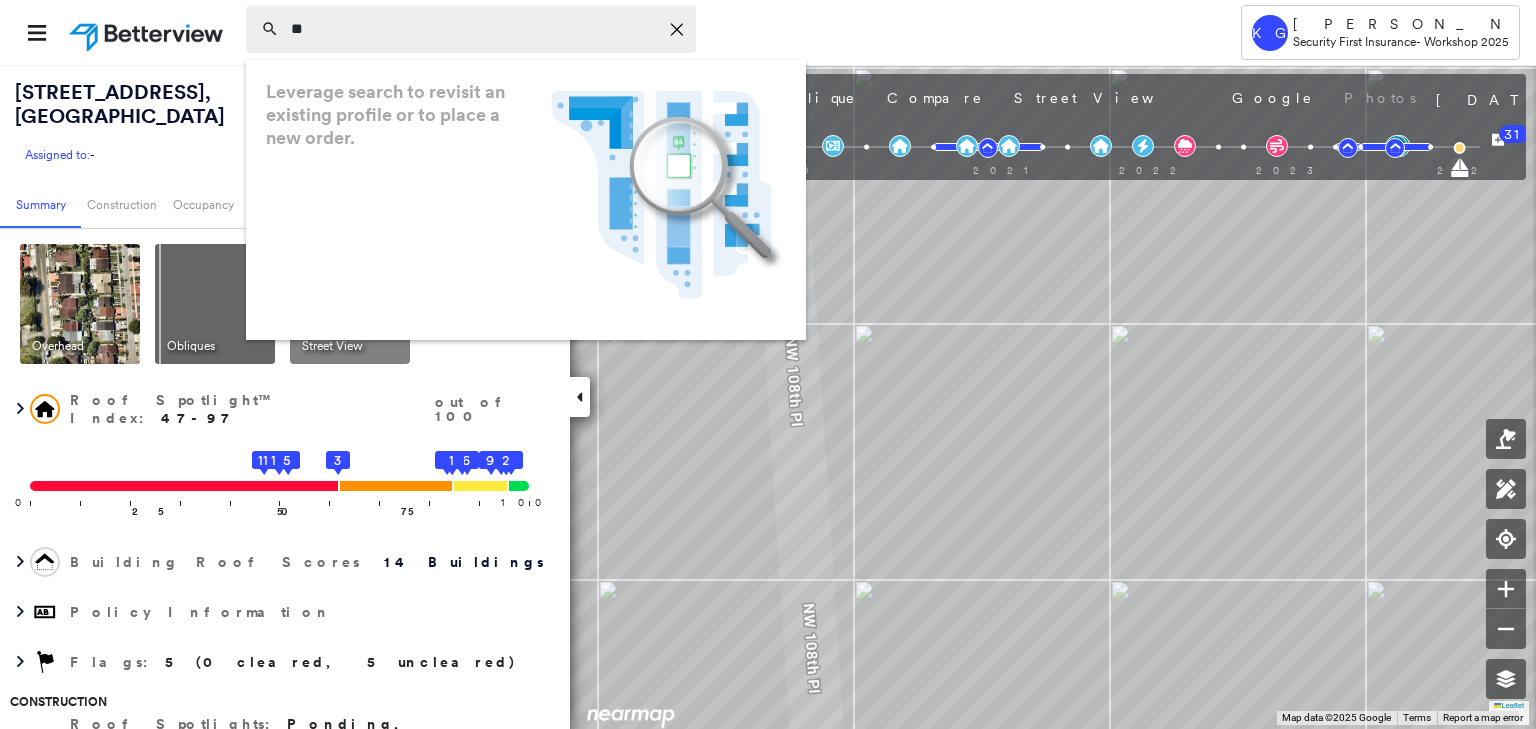 click on "**" at bounding box center (474, 29) 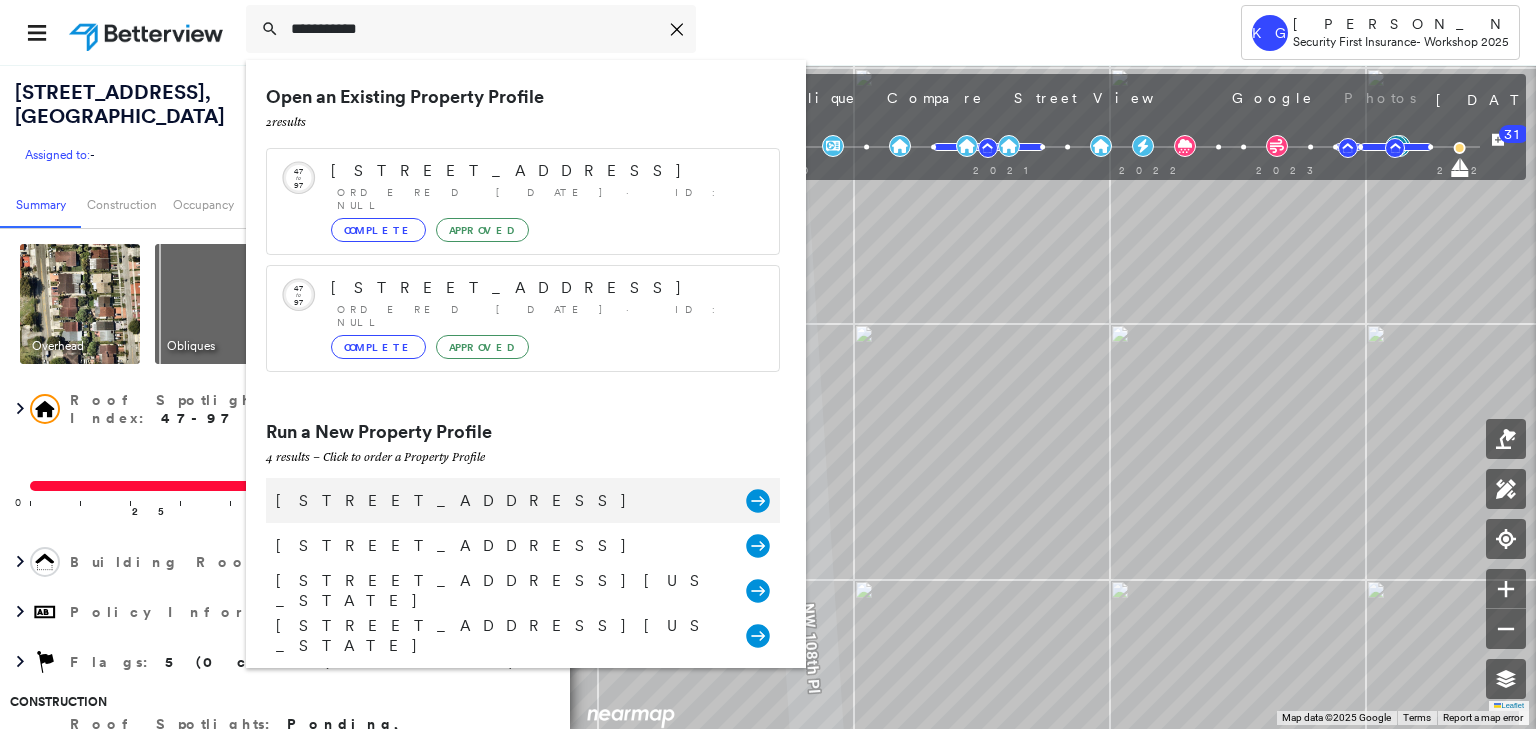 type on "**********" 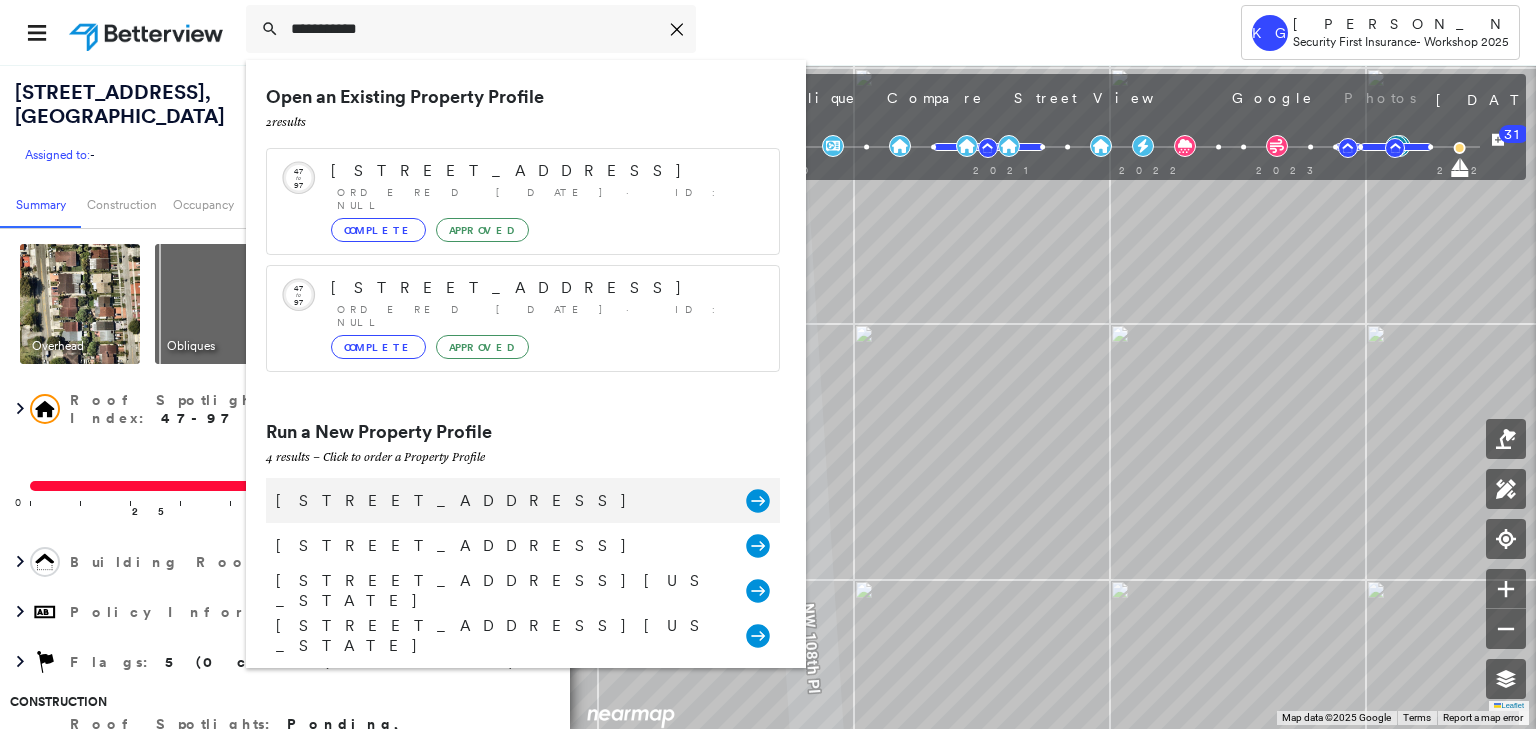 click 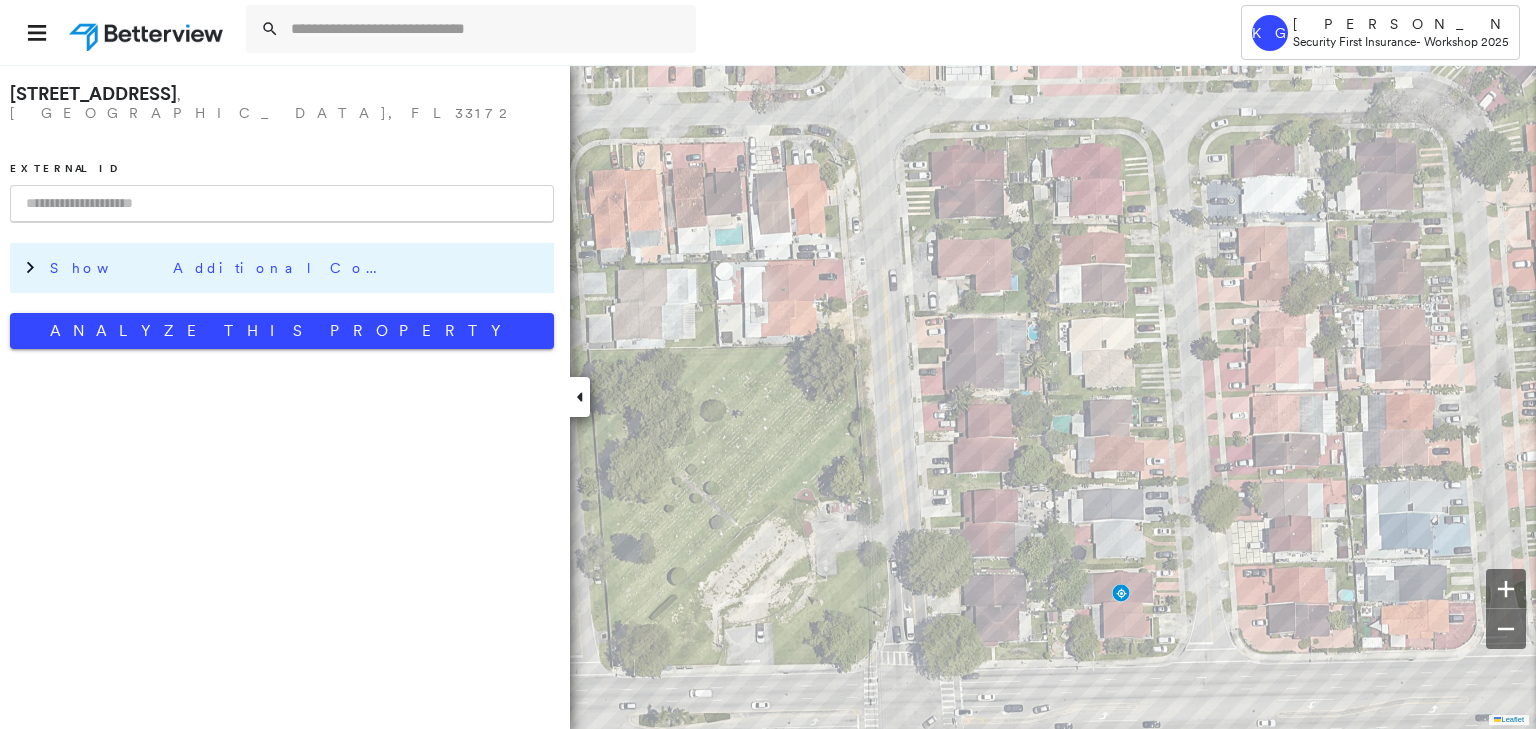 click on "Show Additional Company Data" at bounding box center [297, 268] 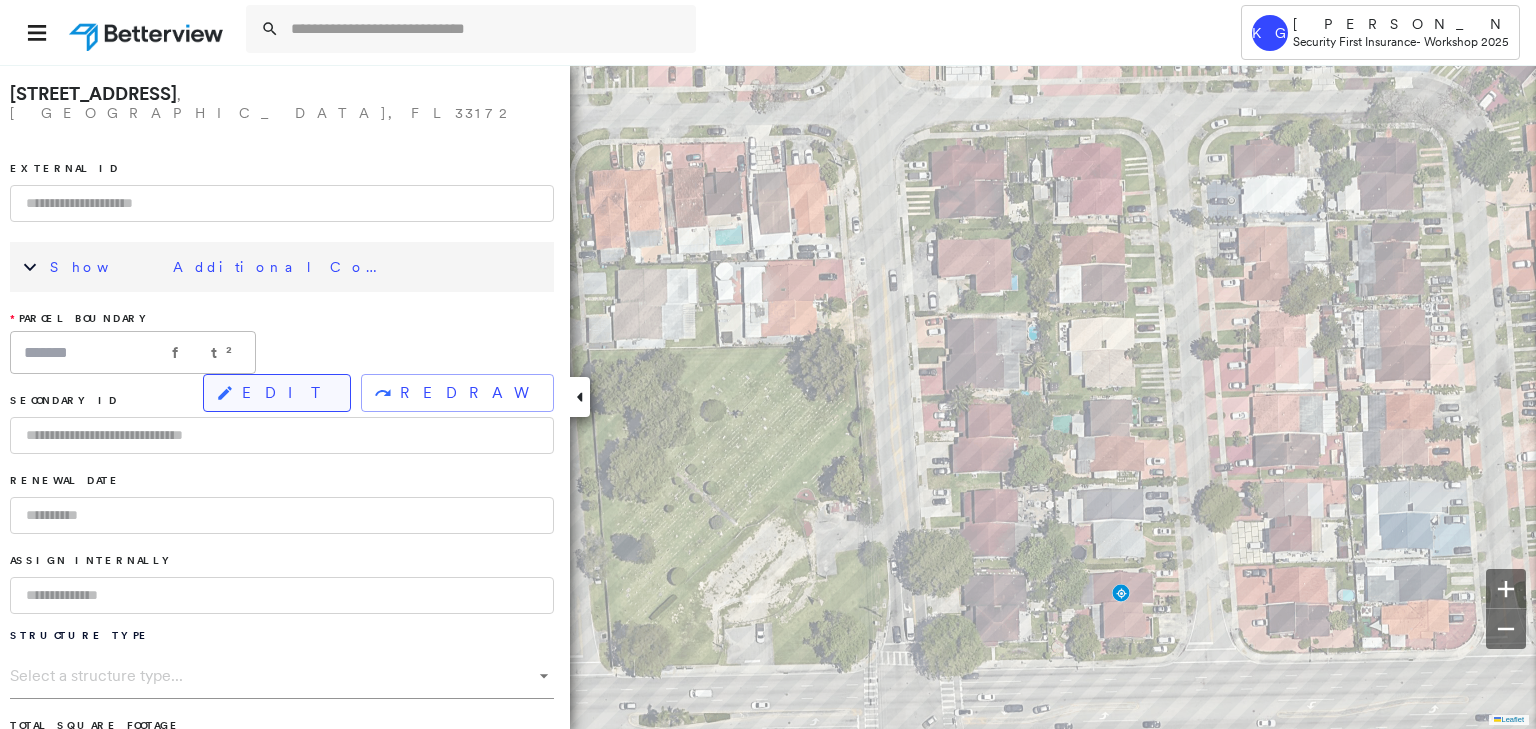 click on "EDIT" at bounding box center [288, 393] 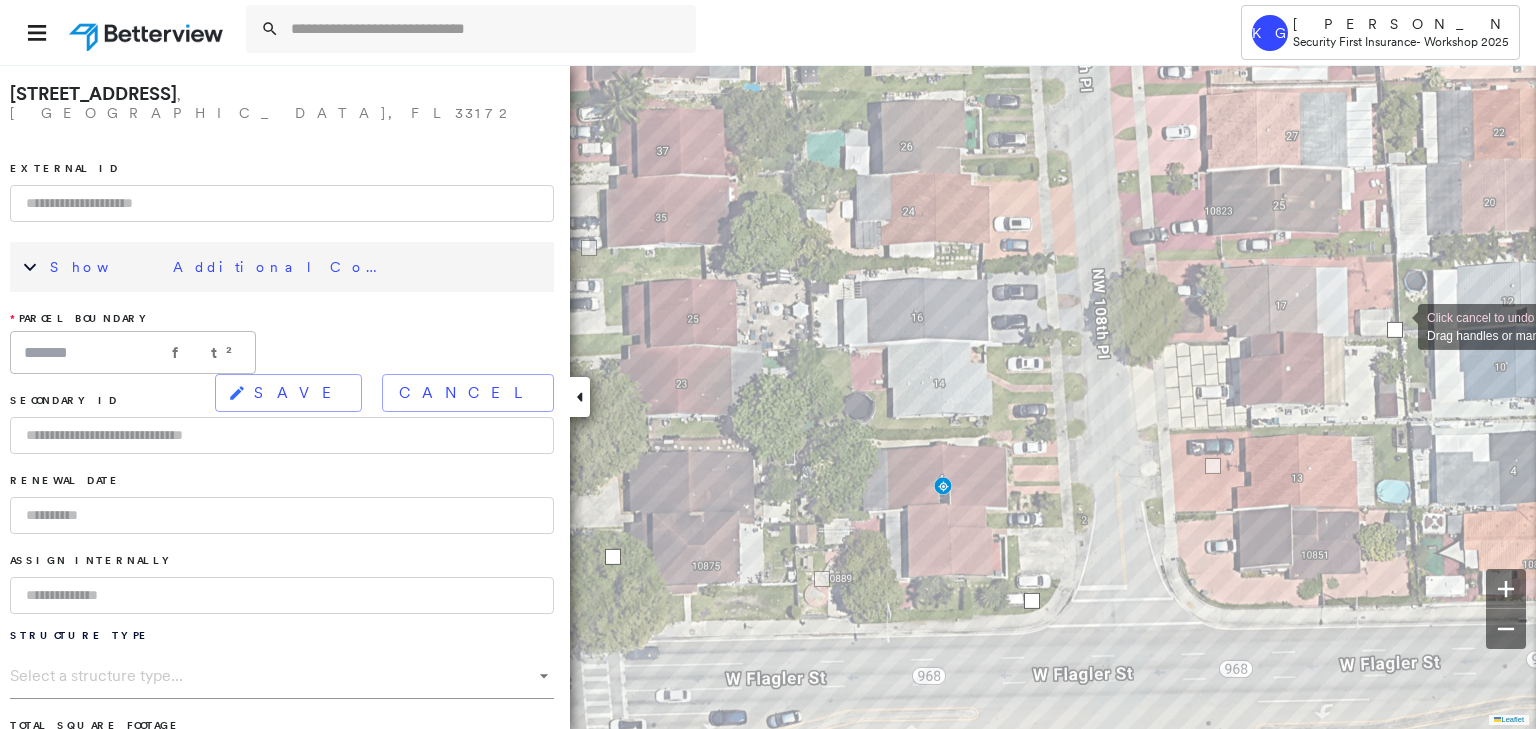drag, startPoint x: 1073, startPoint y: 539, endPoint x: 1398, endPoint y: 325, distance: 389.1285 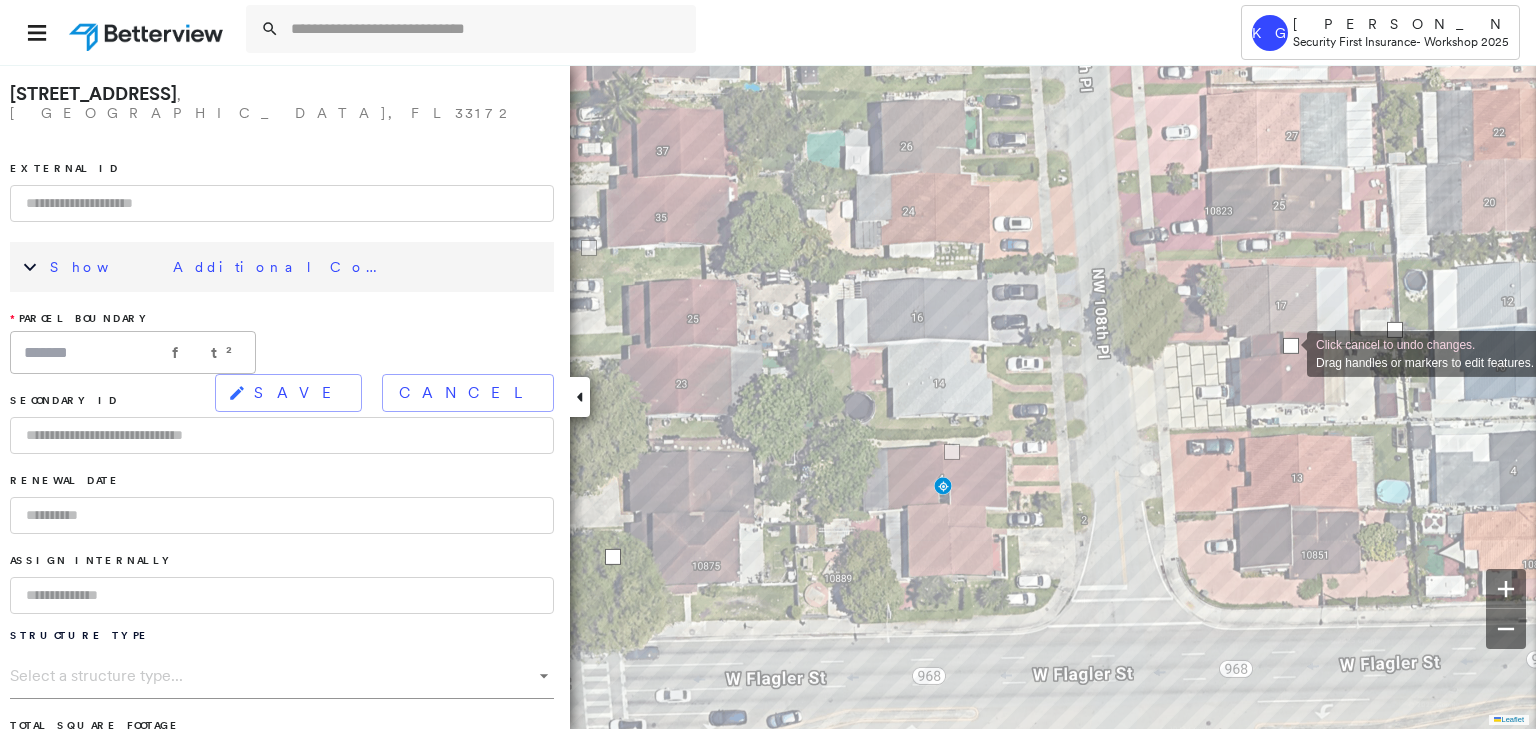 drag, startPoint x: 1028, startPoint y: 607, endPoint x: 1287, endPoint y: 351, distance: 364.16617 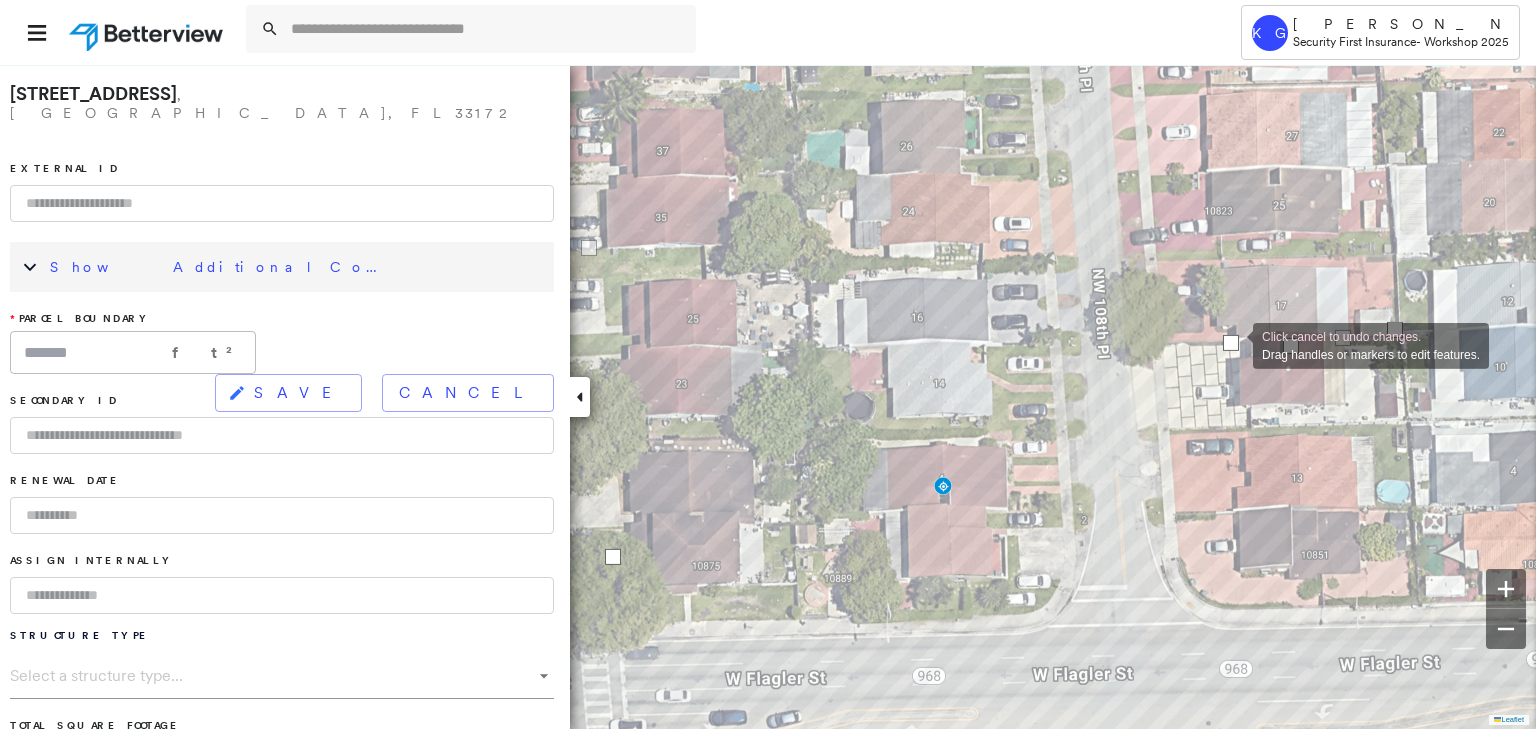 drag, startPoint x: 954, startPoint y: 453, endPoint x: 1232, endPoint y: 344, distance: 298.6051 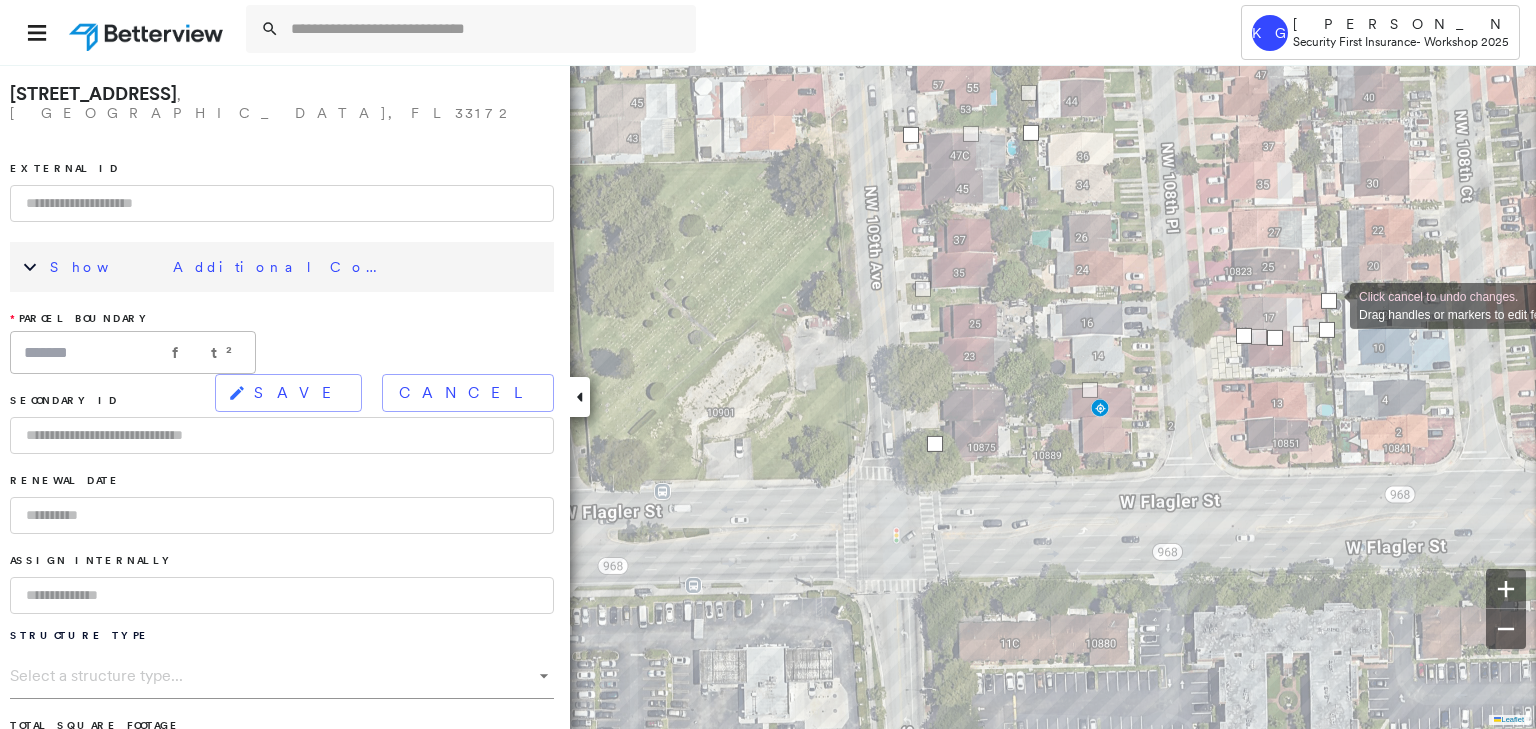 drag, startPoint x: 1232, startPoint y: 154, endPoint x: 1330, endPoint y: 304, distance: 179.17589 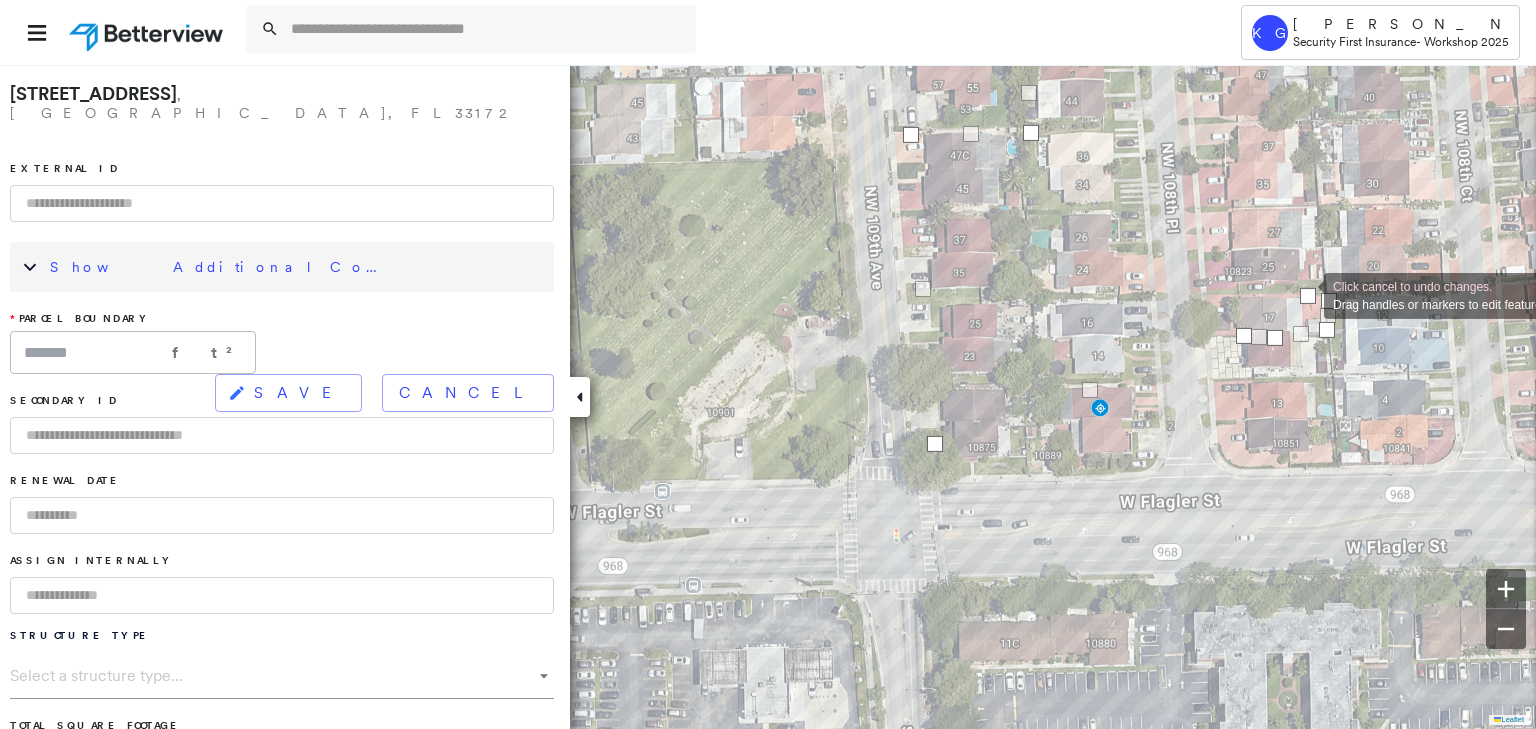 drag, startPoint x: 1237, startPoint y: 152, endPoint x: 1304, endPoint y: 296, distance: 158.8238 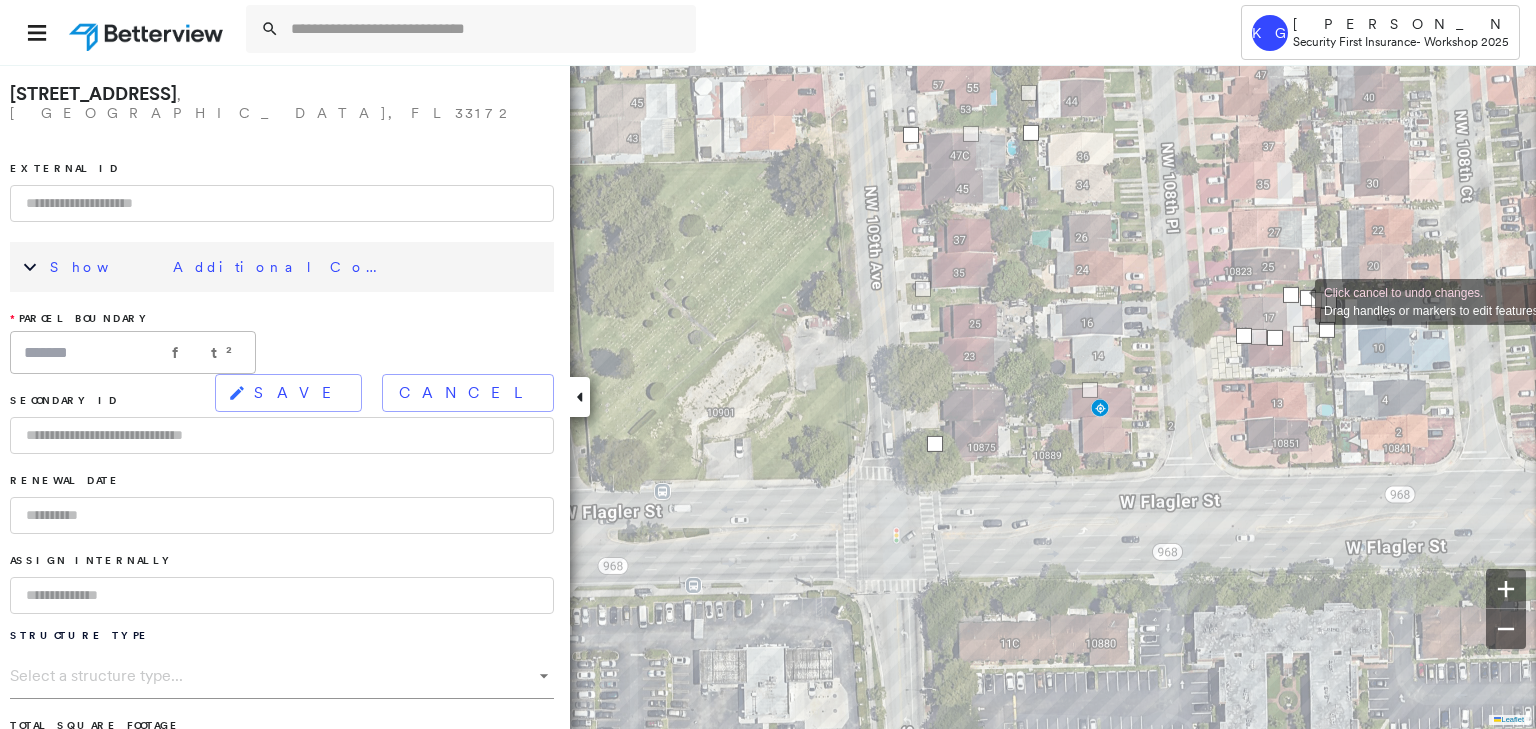 drag, startPoint x: 1226, startPoint y: 140, endPoint x: 1295, endPoint y: 300, distance: 174.24408 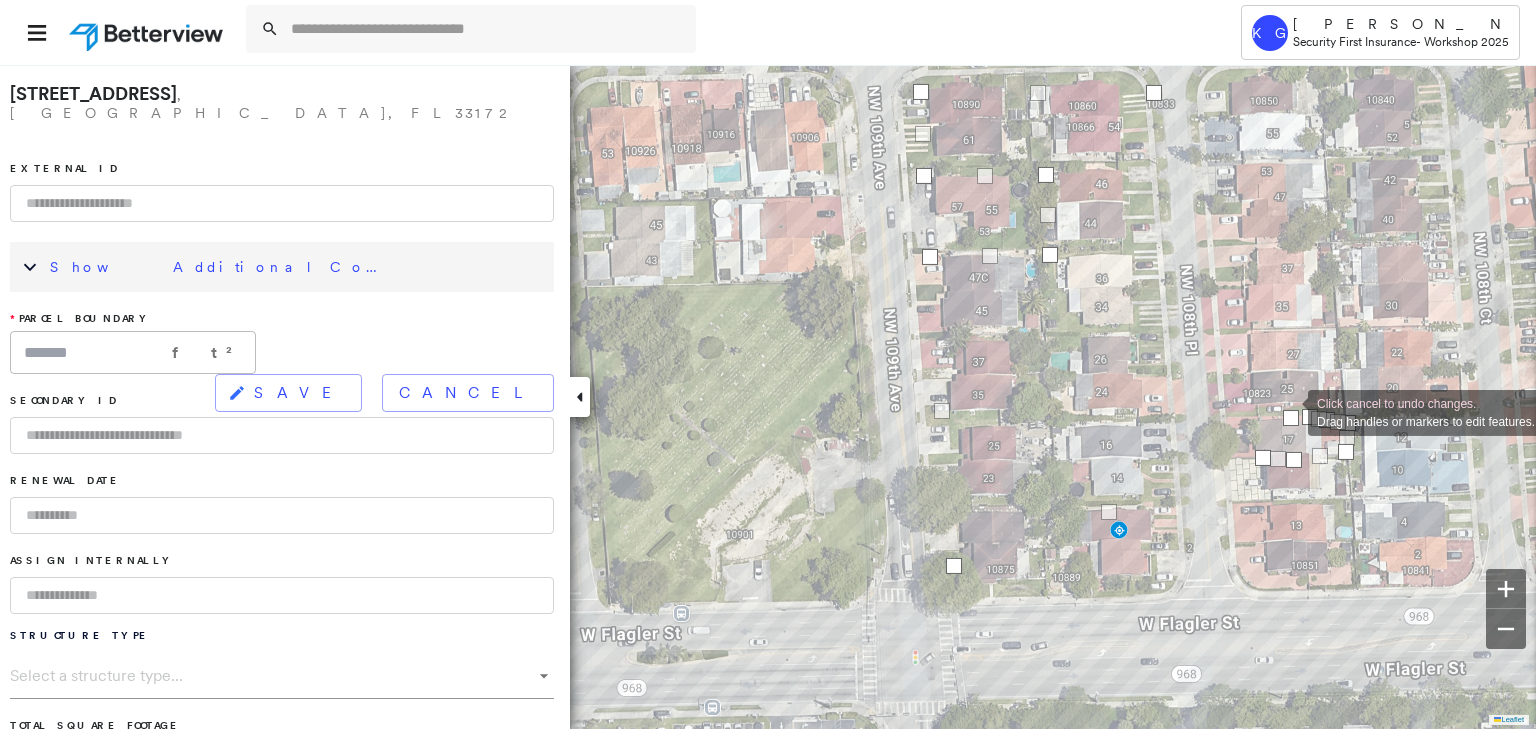drag, startPoint x: 1229, startPoint y: 248, endPoint x: 1288, endPoint y: 411, distance: 173.34937 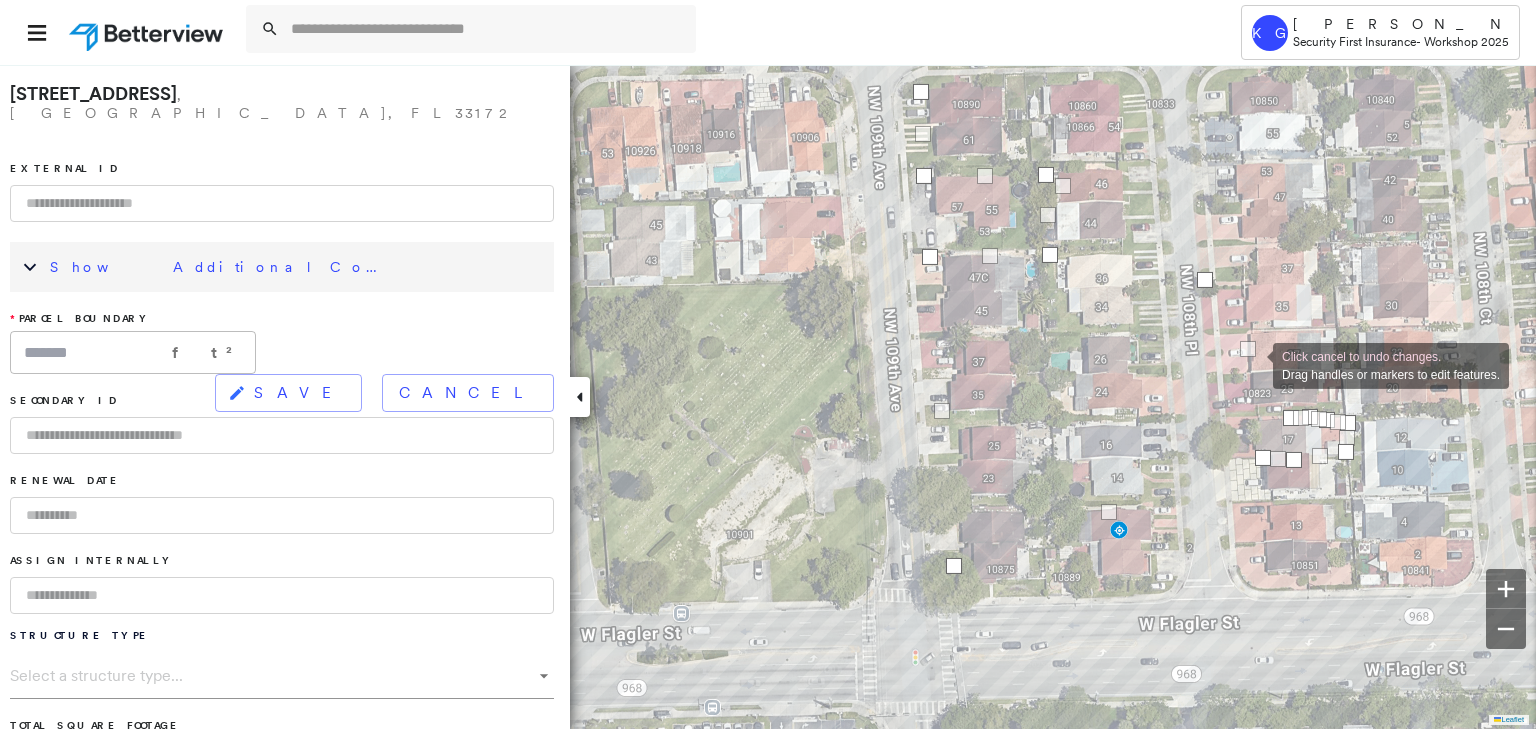 click on "Click cancel to undo changes. Drag handles or markers to edit features." at bounding box center [-658, -717] 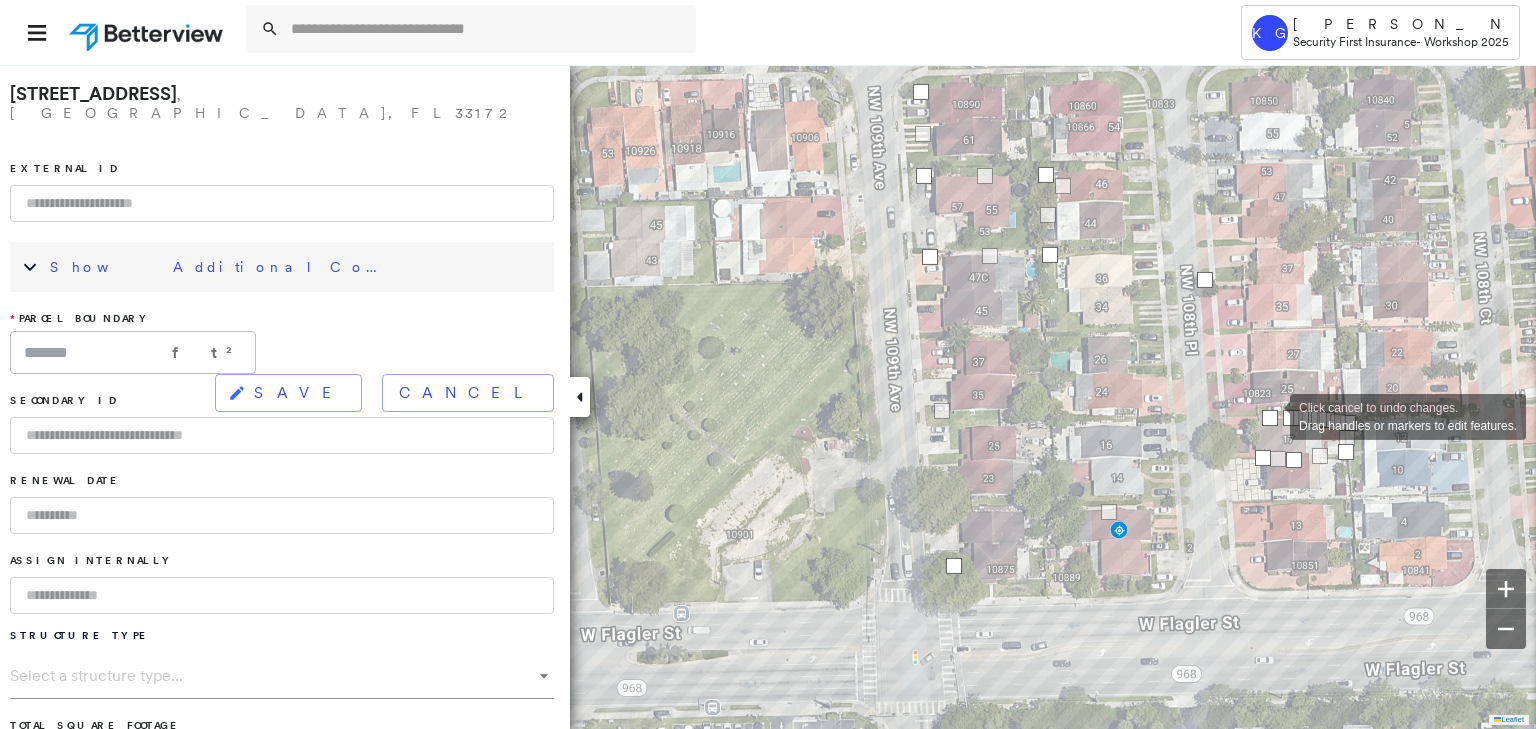 drag, startPoint x: 1248, startPoint y: 346, endPoint x: 1272, endPoint y: 415, distance: 73.05477 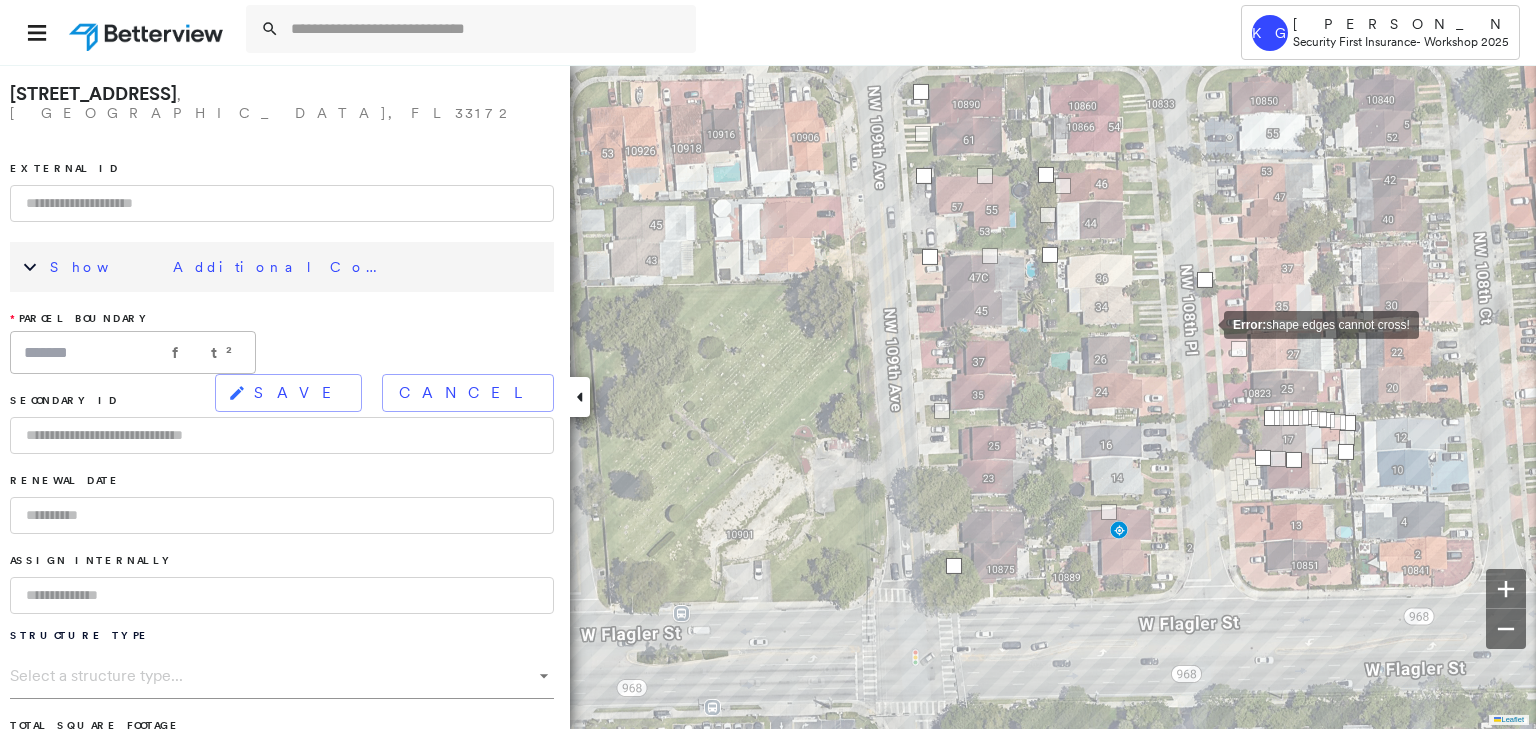 click on "Error:  shape edges cannot cross!" at bounding box center [-658, -717] 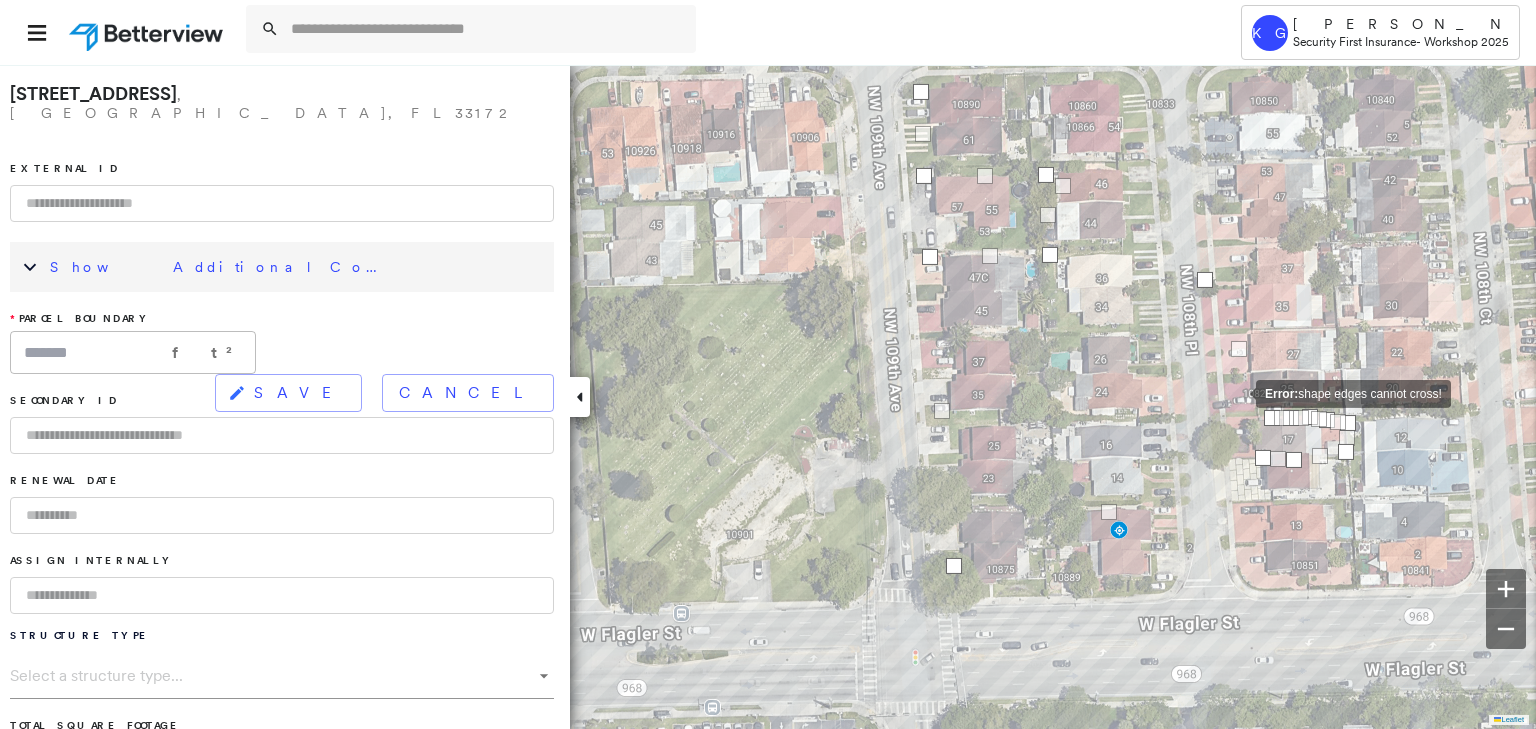 click on "Error:  shape edges cannot cross!" at bounding box center [-658, -717] 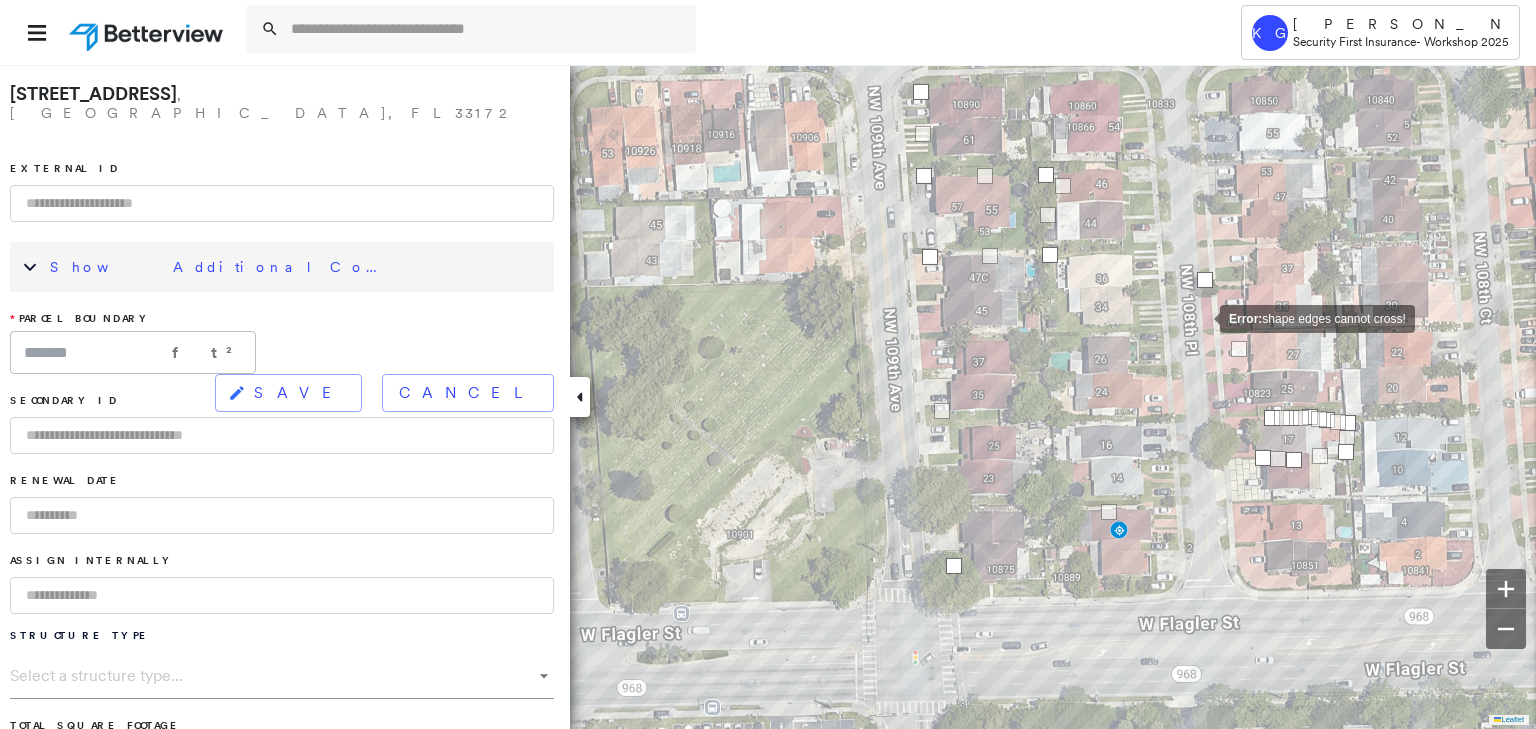 click on "Error:  shape edges cannot cross!" at bounding box center [-658, -717] 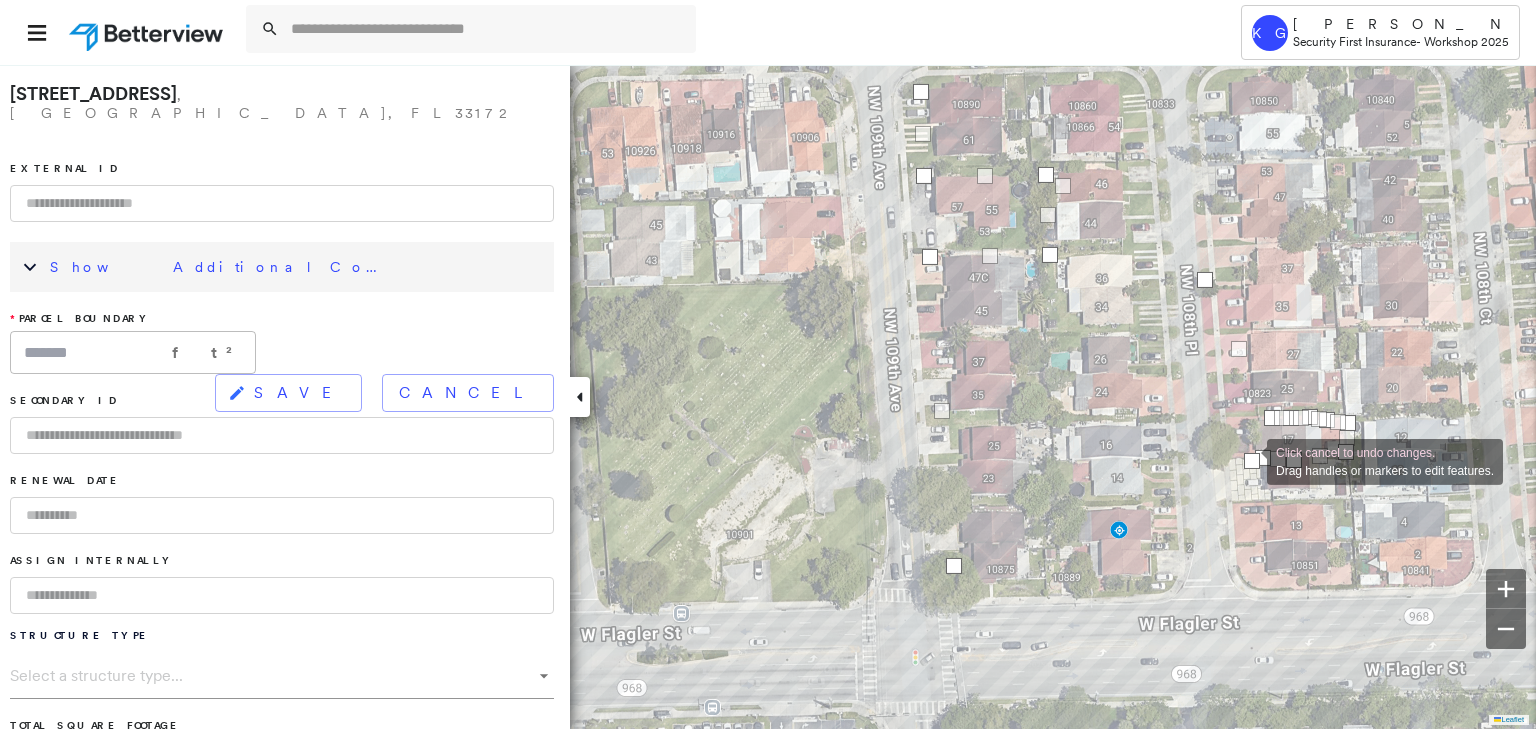 drag, startPoint x: 1104, startPoint y: 511, endPoint x: 1250, endPoint y: 462, distance: 154.00325 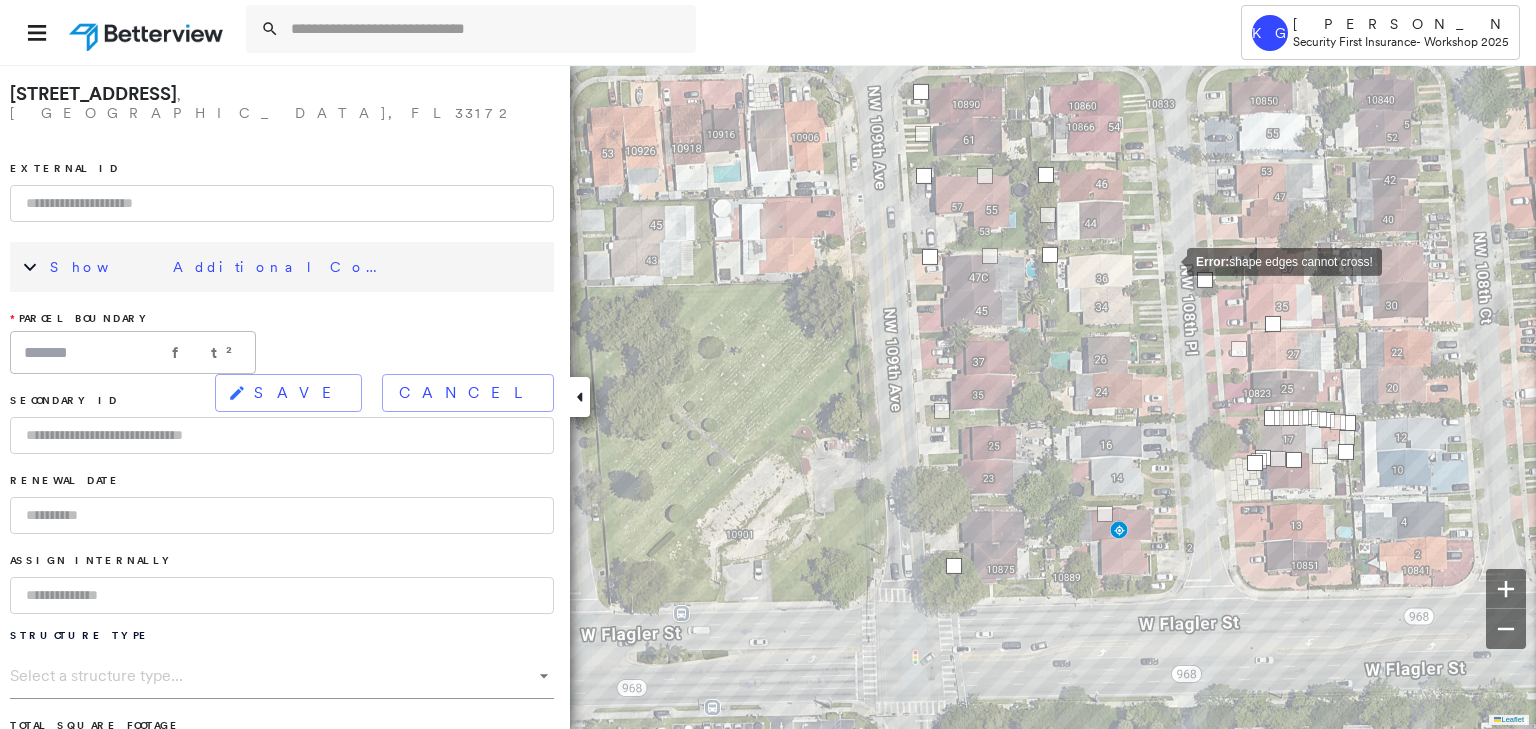 drag, startPoint x: 1066, startPoint y: 184, endPoint x: 1110, endPoint y: 179, distance: 44.28318 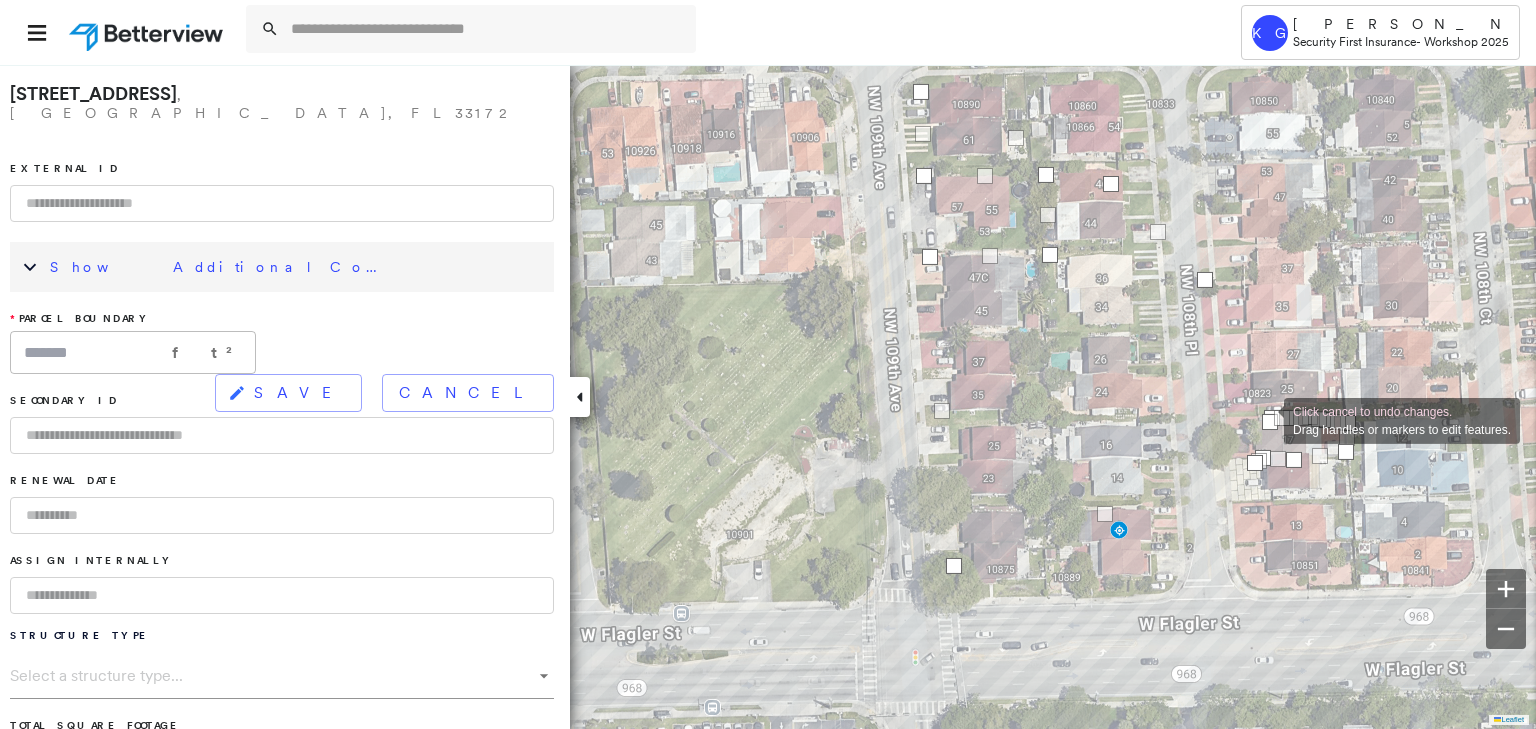 drag, startPoint x: 1233, startPoint y: 346, endPoint x: 1264, endPoint y: 419, distance: 79.30952 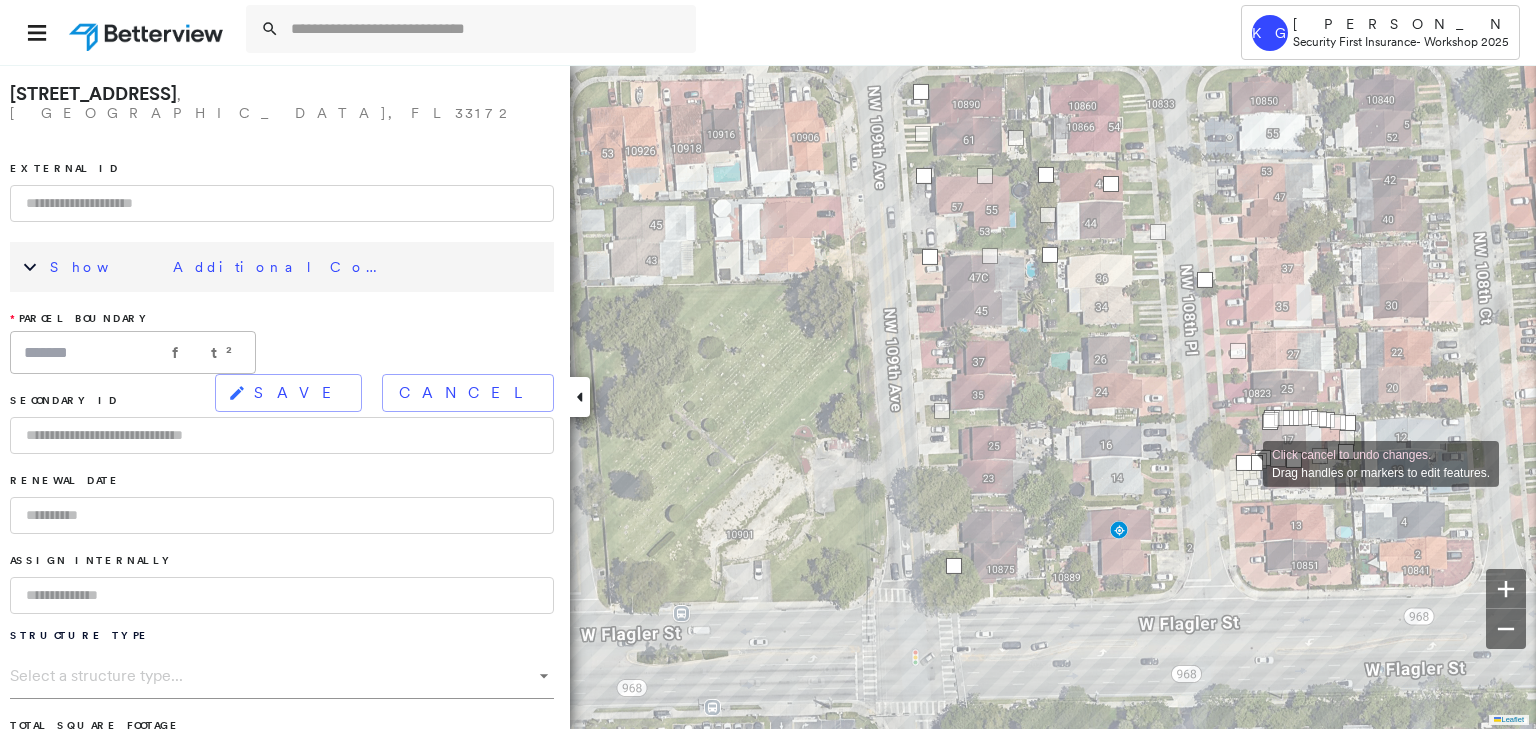 drag, startPoint x: 1104, startPoint y: 513, endPoint x: 1243, endPoint y: 462, distance: 148.06079 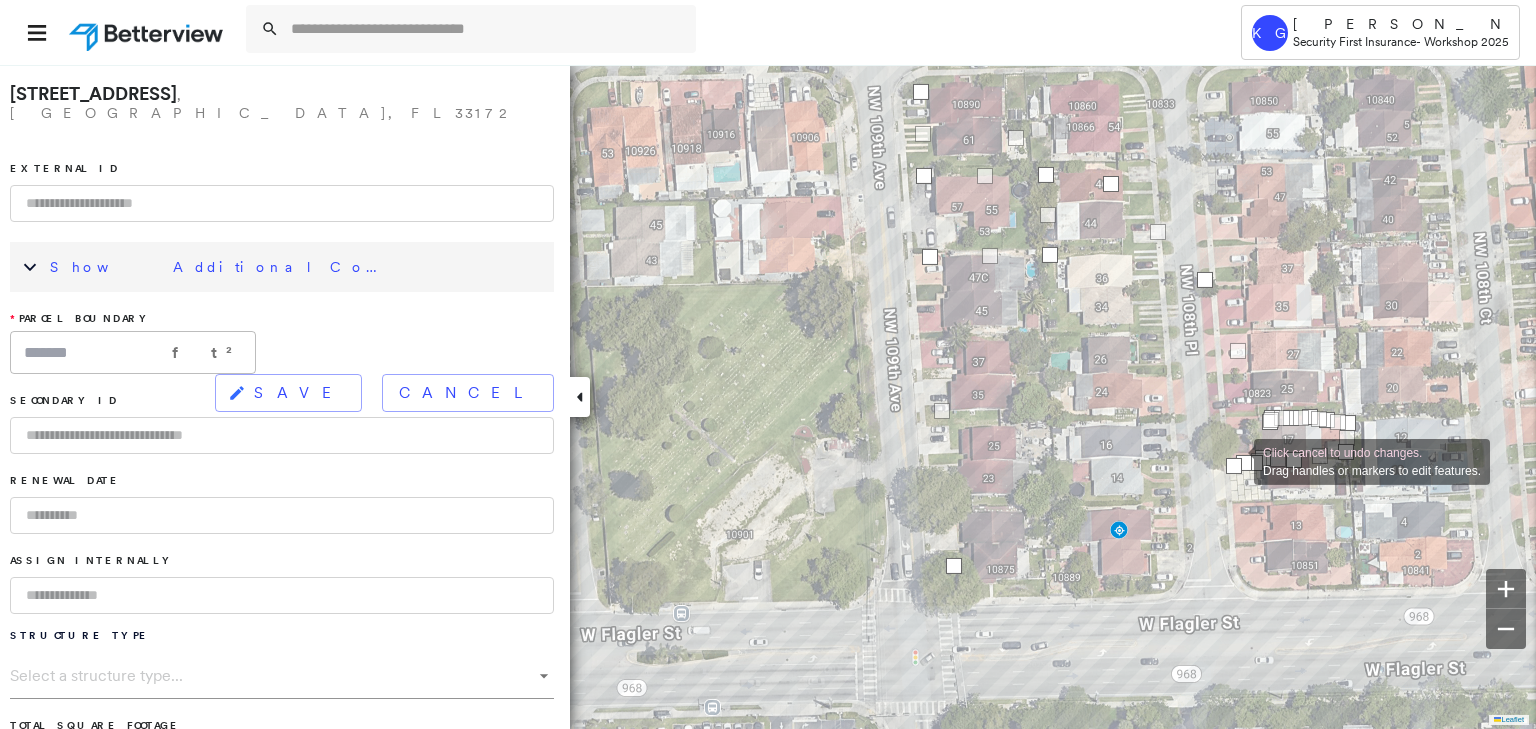 drag, startPoint x: 1099, startPoint y: 508, endPoint x: 1234, endPoint y: 460, distance: 143.27945 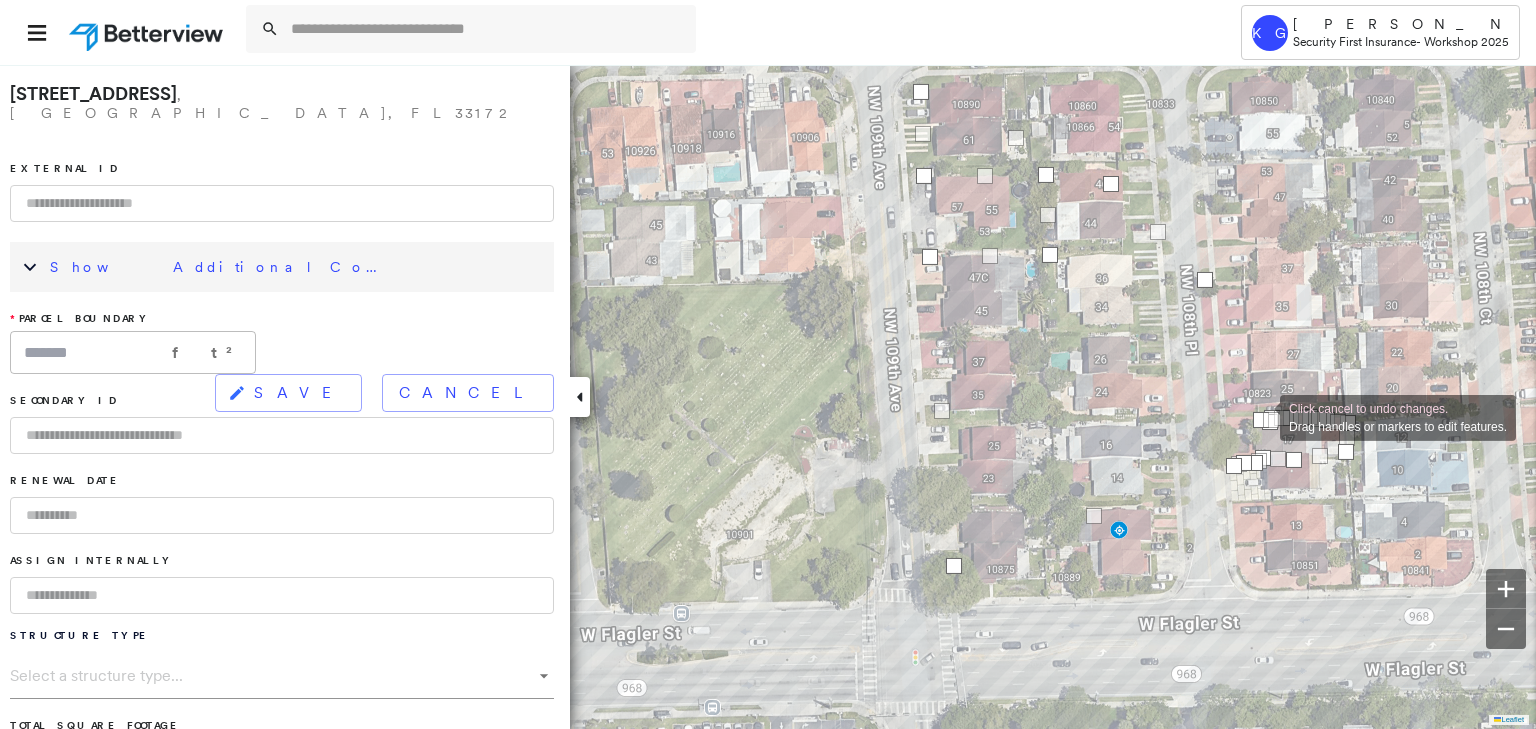 drag, startPoint x: 1237, startPoint y: 347, endPoint x: 1260, endPoint y: 416, distance: 72.73238 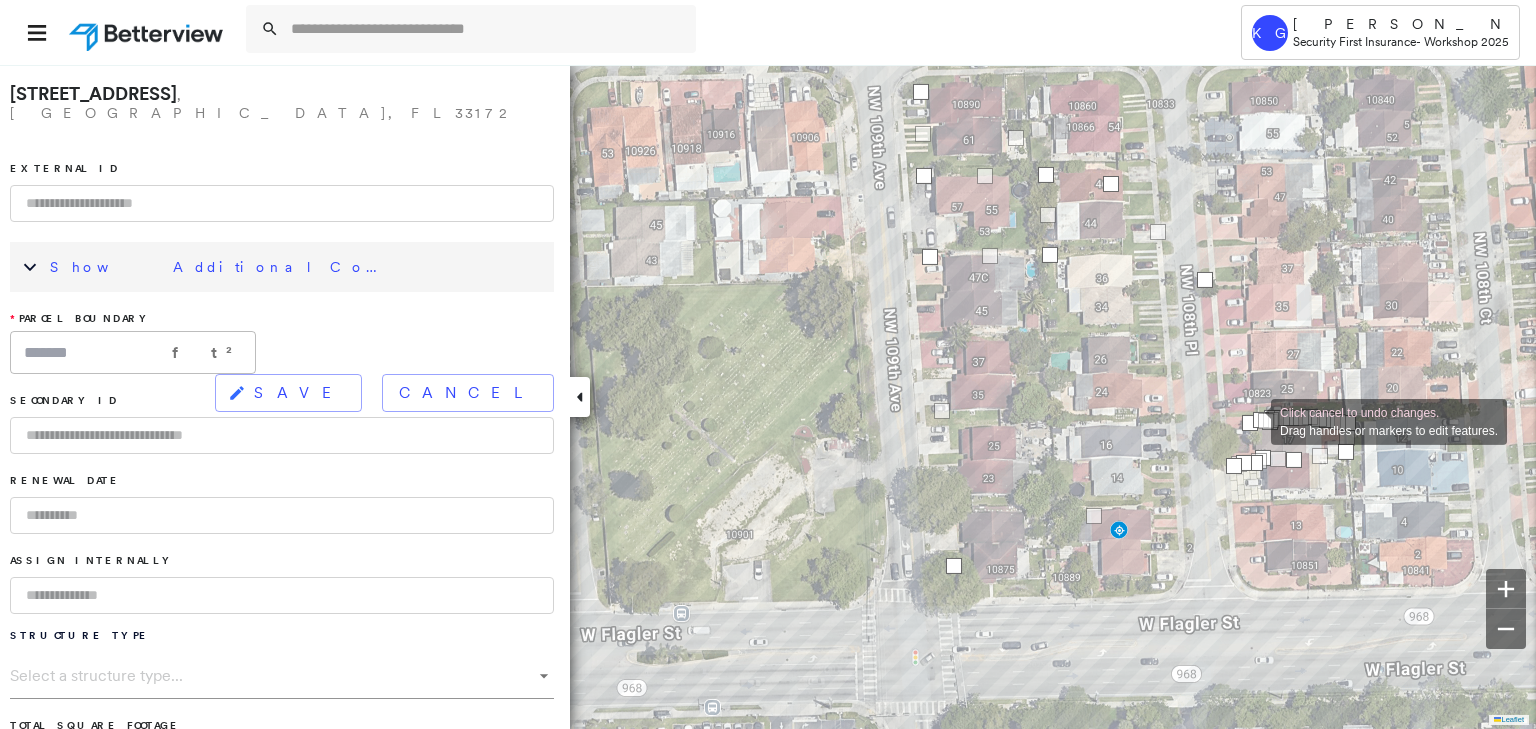 drag, startPoint x: 1234, startPoint y: 347, endPoint x: 1251, endPoint y: 420, distance: 74.953316 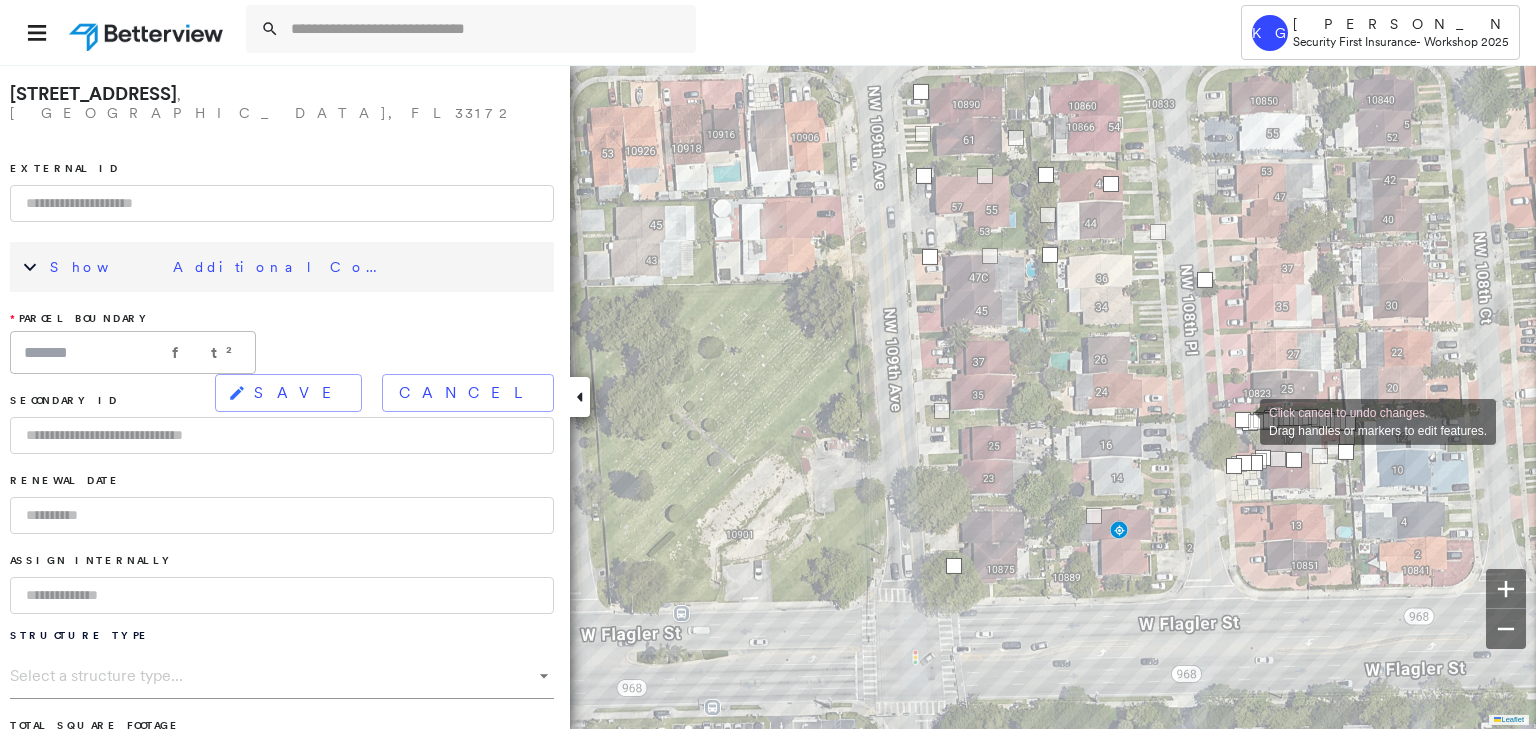 drag, startPoint x: 1225, startPoint y: 353, endPoint x: 1240, endPoint y: 420, distance: 68.65858 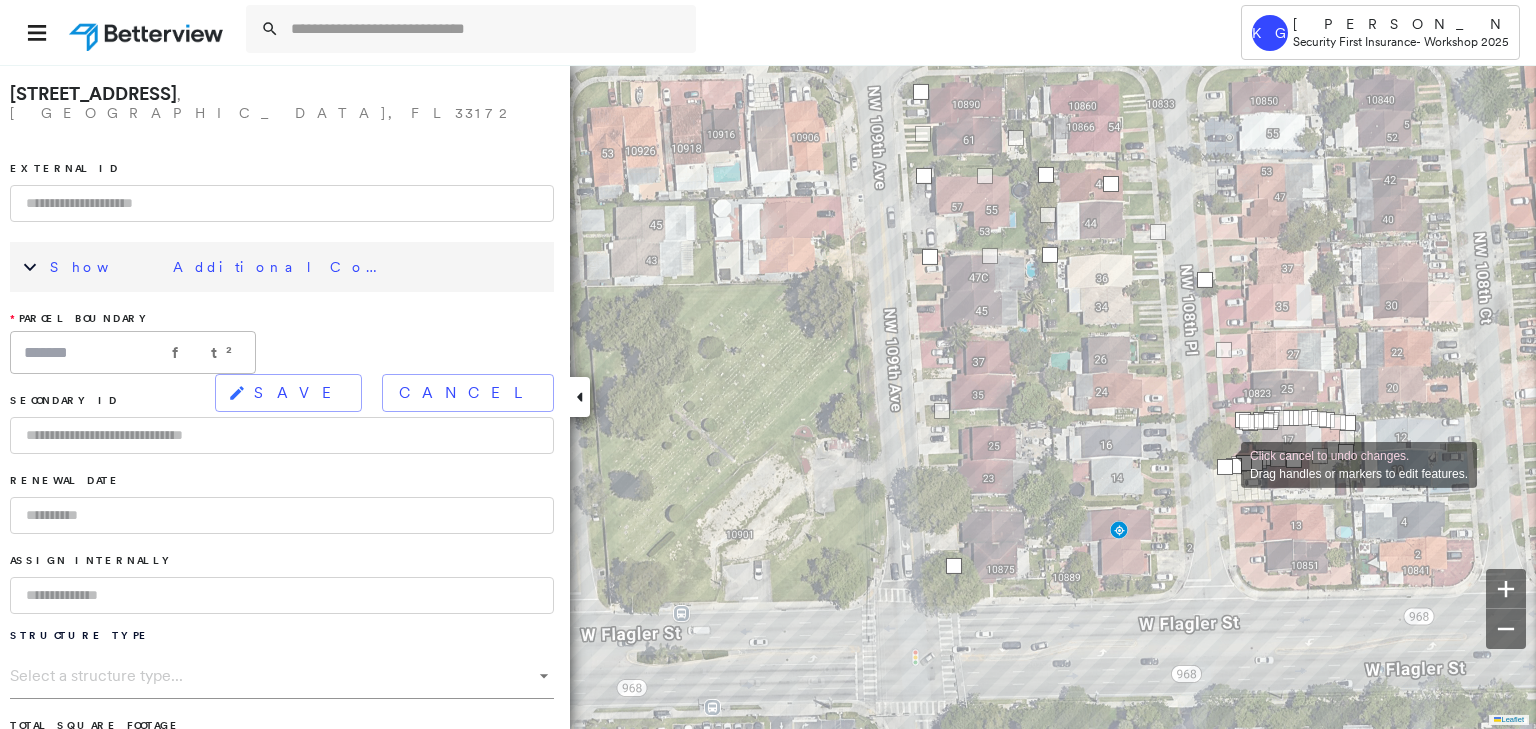 drag, startPoint x: 1090, startPoint y: 512, endPoint x: 1221, endPoint y: 463, distance: 139.86423 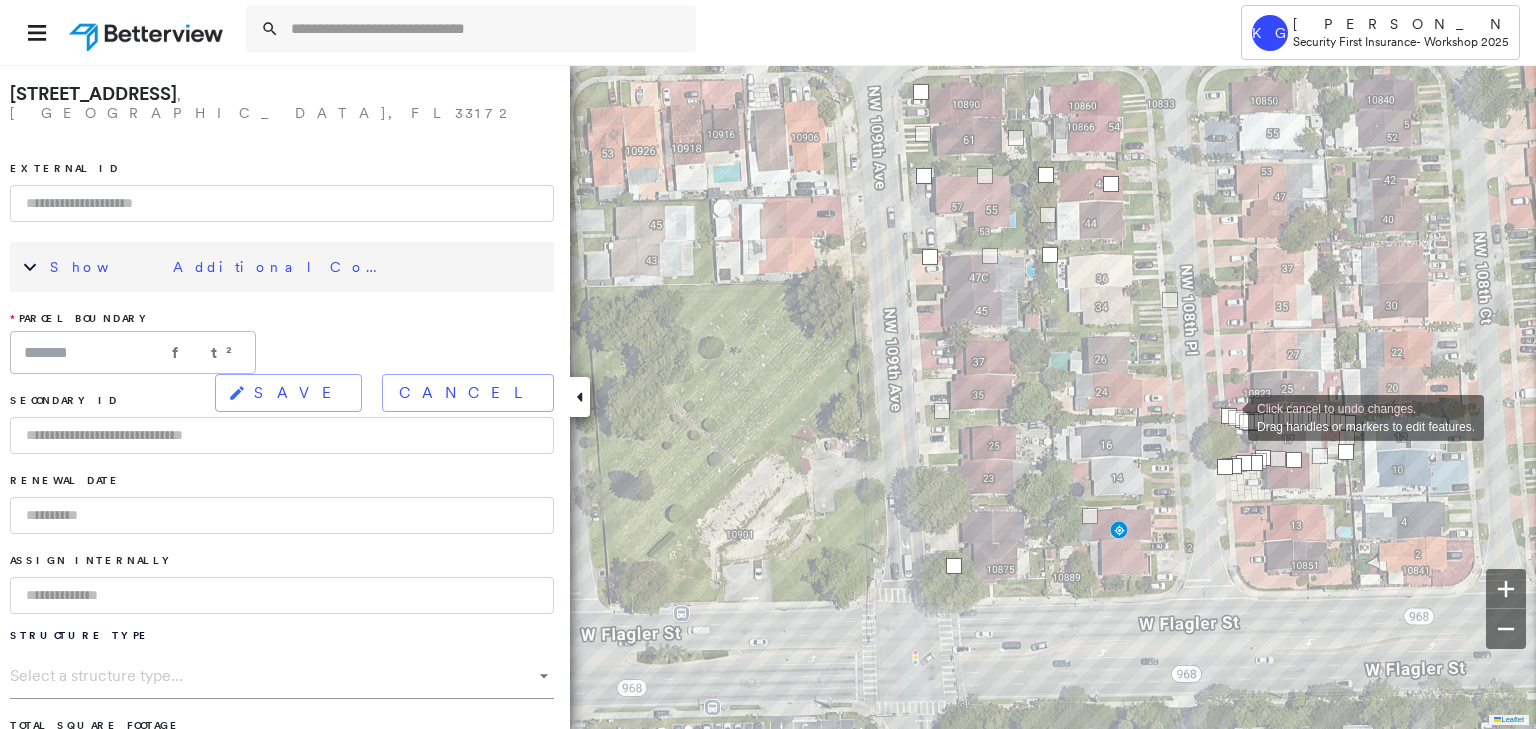 drag, startPoint x: 1204, startPoint y: 280, endPoint x: 1228, endPoint y: 416, distance: 138.10141 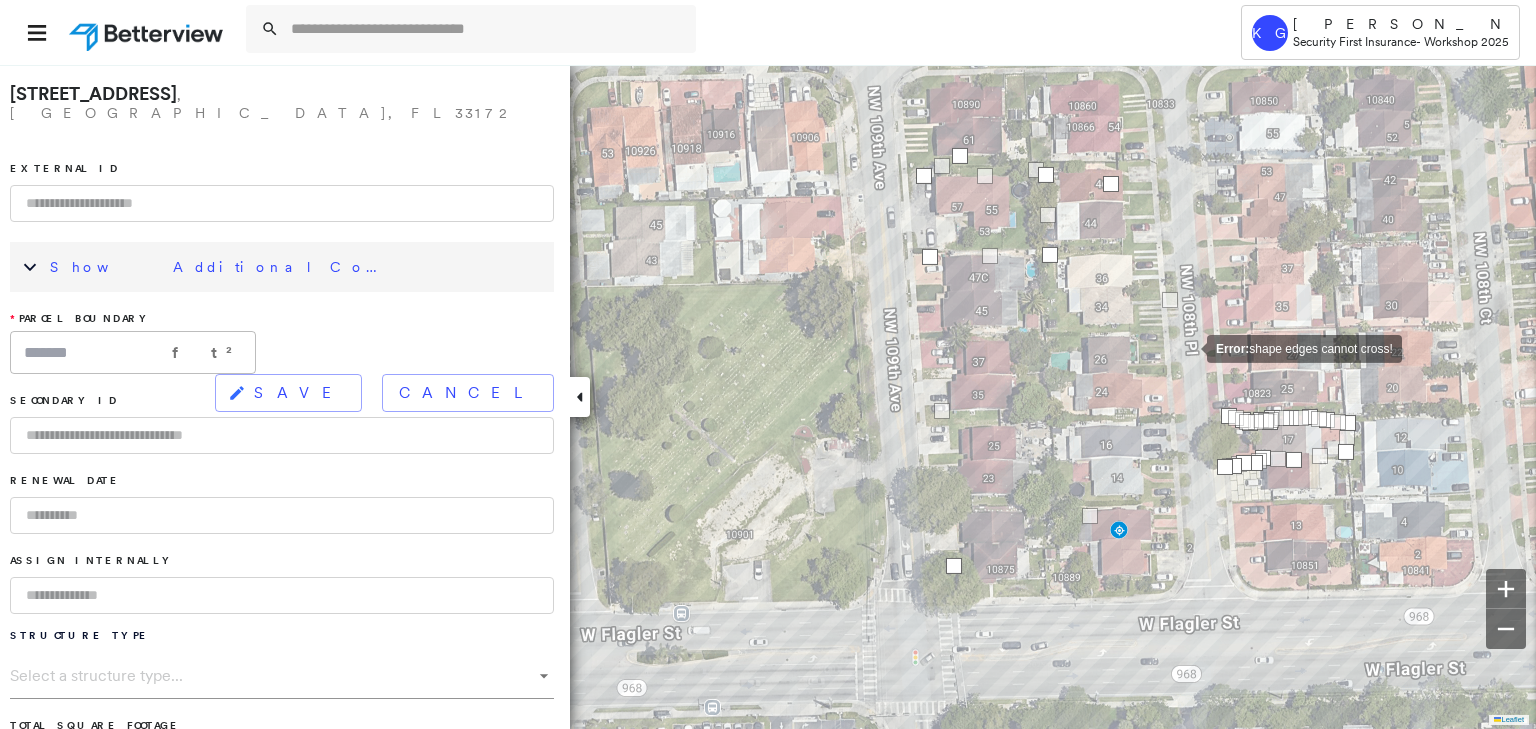 click on "Error:  shape edges cannot cross!" at bounding box center [-658, -717] 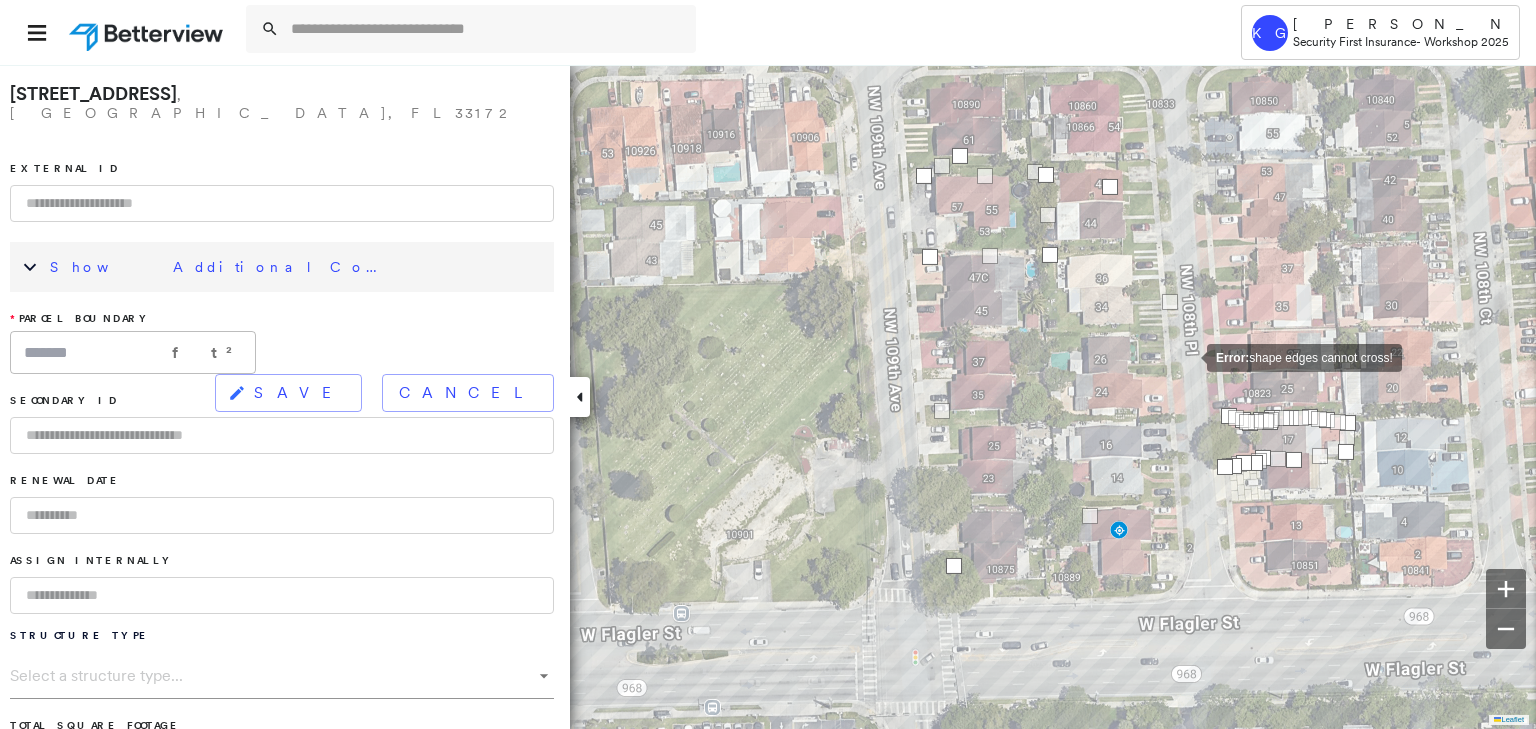 click on "Error:  shape edges cannot cross!" at bounding box center [-658, -717] 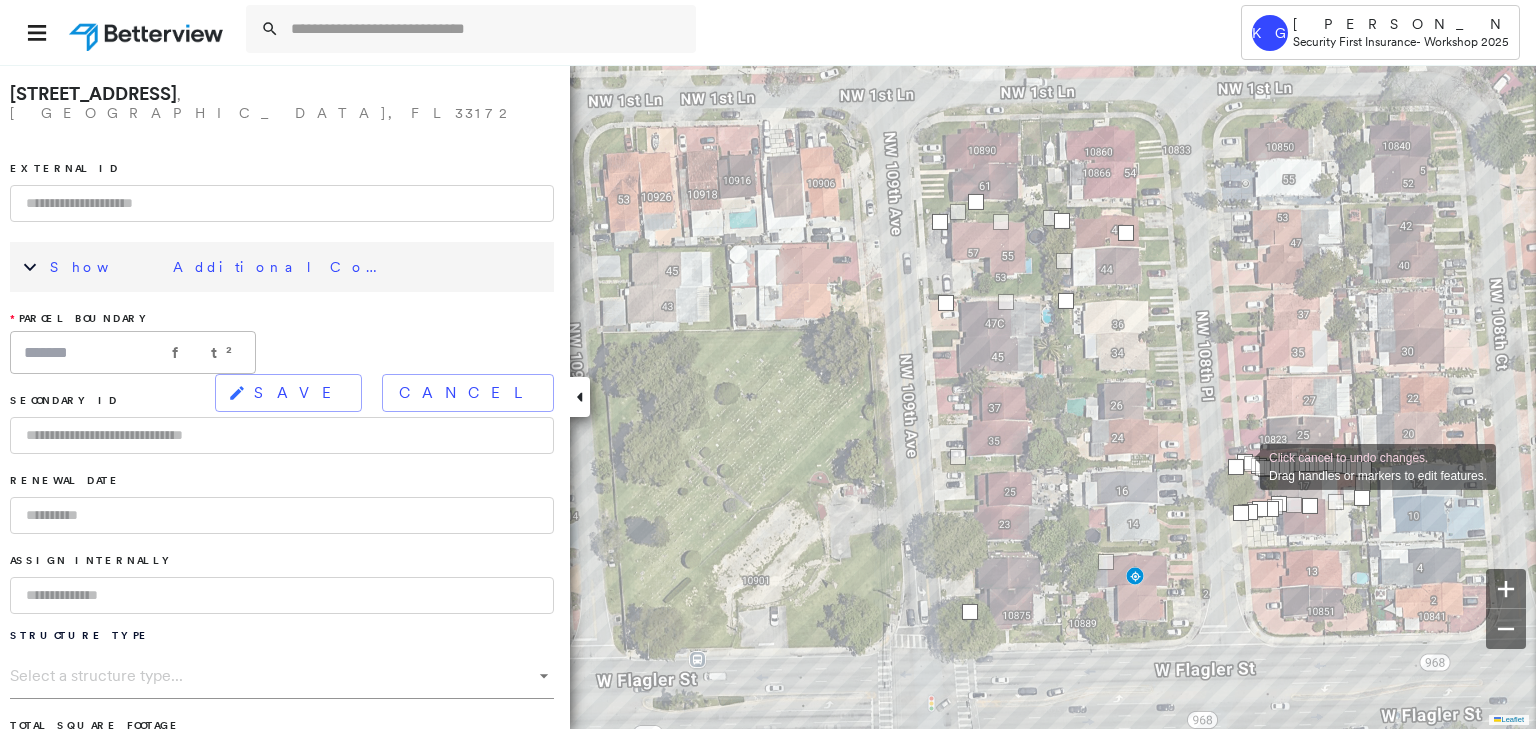 drag, startPoint x: 1190, startPoint y: 346, endPoint x: 1240, endPoint y: 465, distance: 129.0775 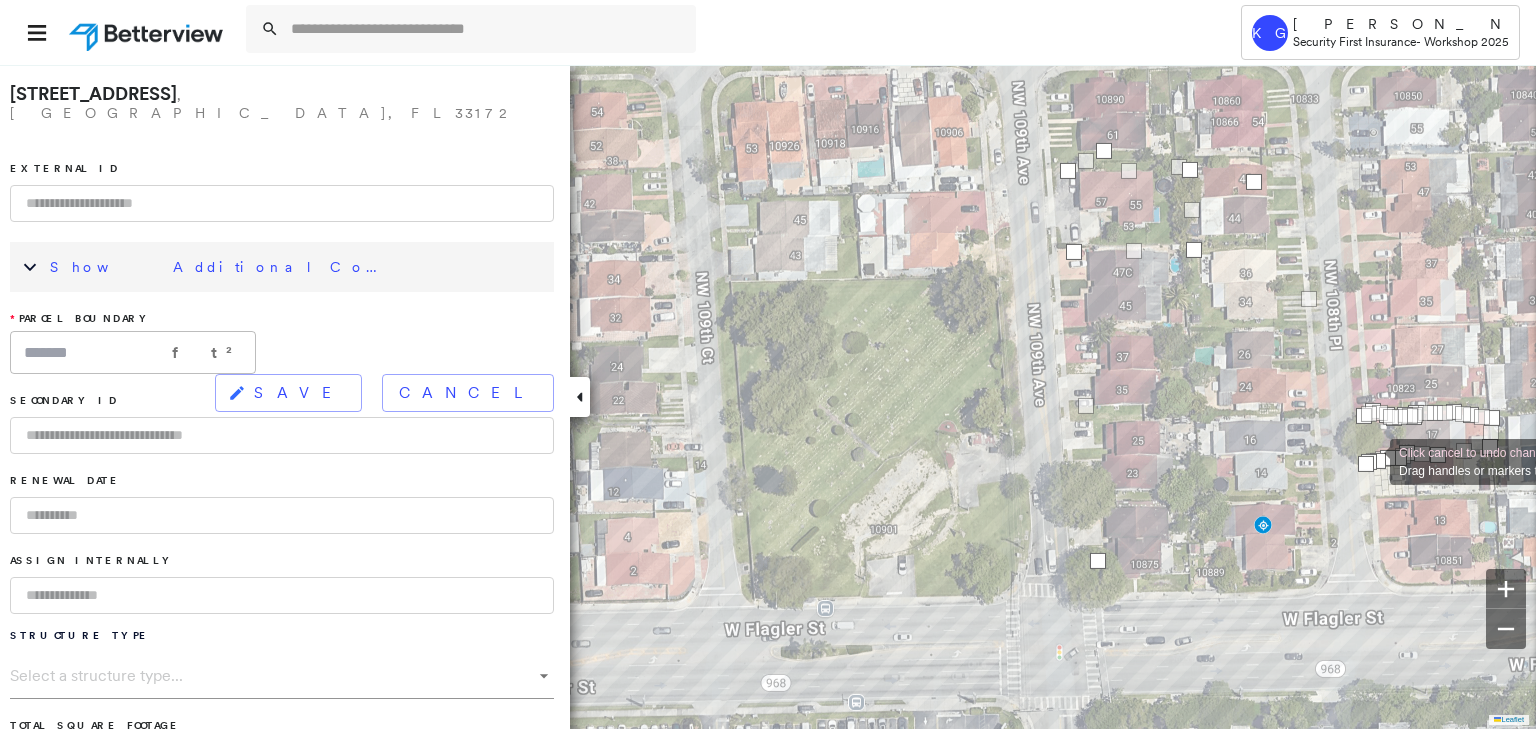 drag, startPoint x: 1238, startPoint y: 507, endPoint x: 1367, endPoint y: 460, distance: 137.2953 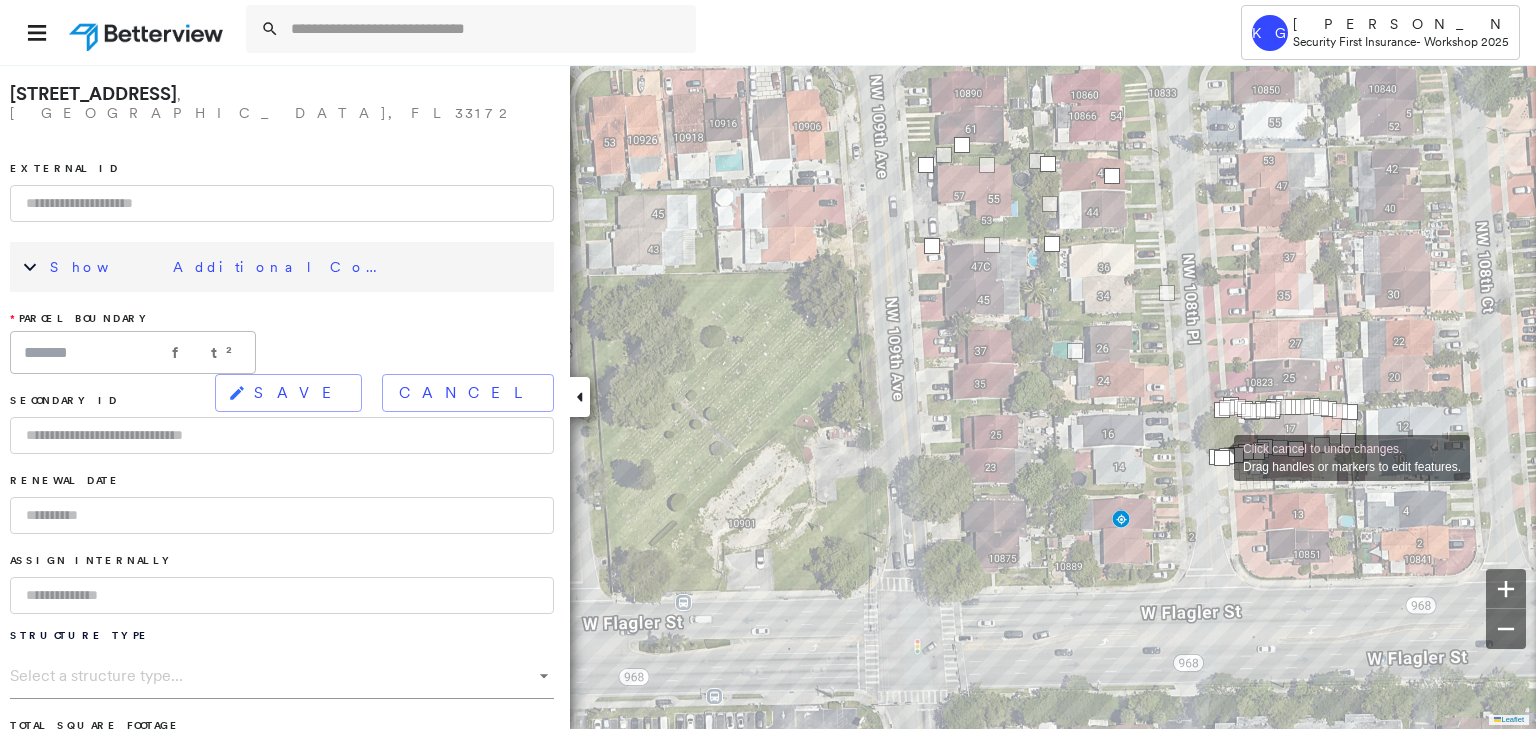 drag, startPoint x: 965, startPoint y: 552, endPoint x: 1217, endPoint y: 456, distance: 269.66647 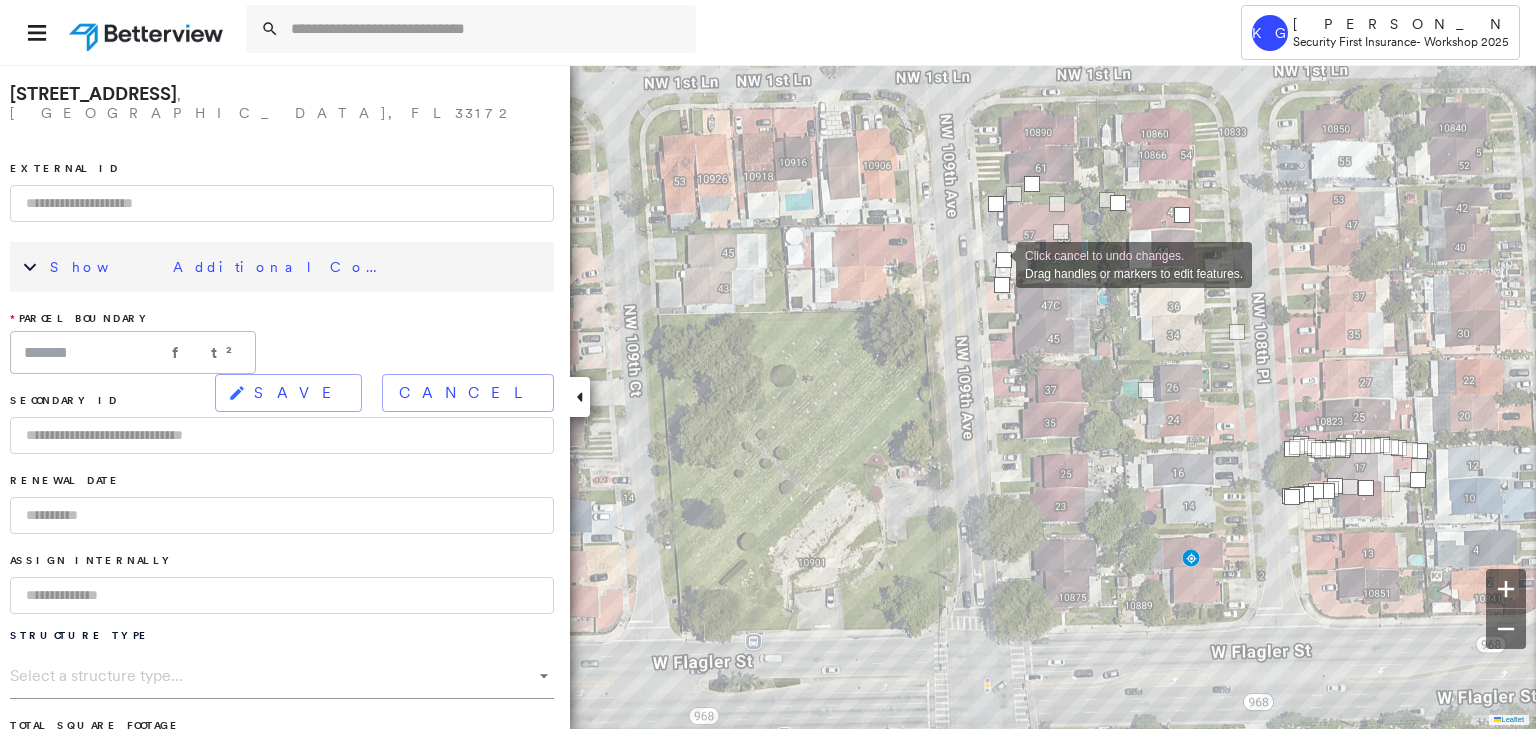 drag, startPoint x: 1114, startPoint y: 286, endPoint x: 996, endPoint y: 263, distance: 120.22063 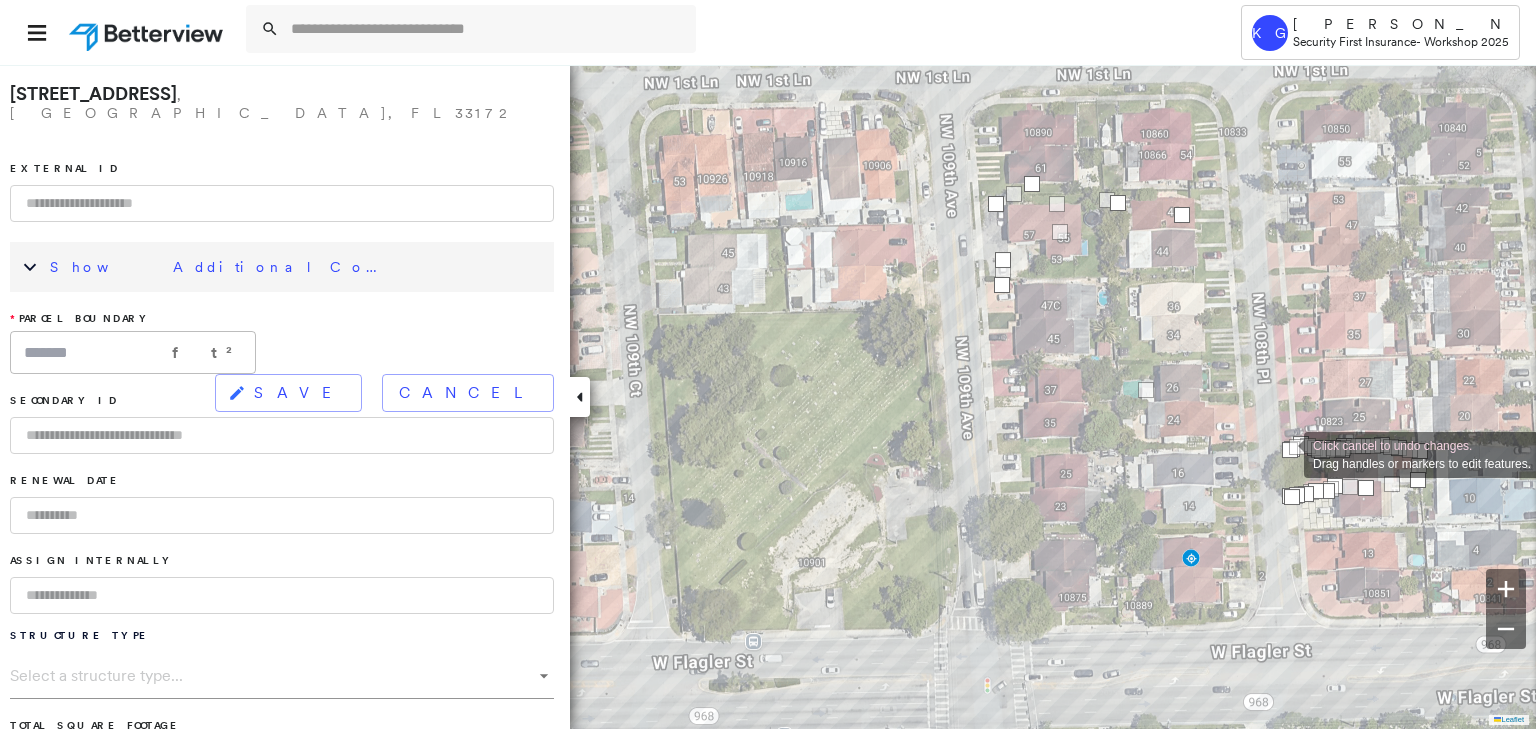 drag, startPoint x: 1231, startPoint y: 335, endPoint x: 1284, endPoint y: 453, distance: 129.3561 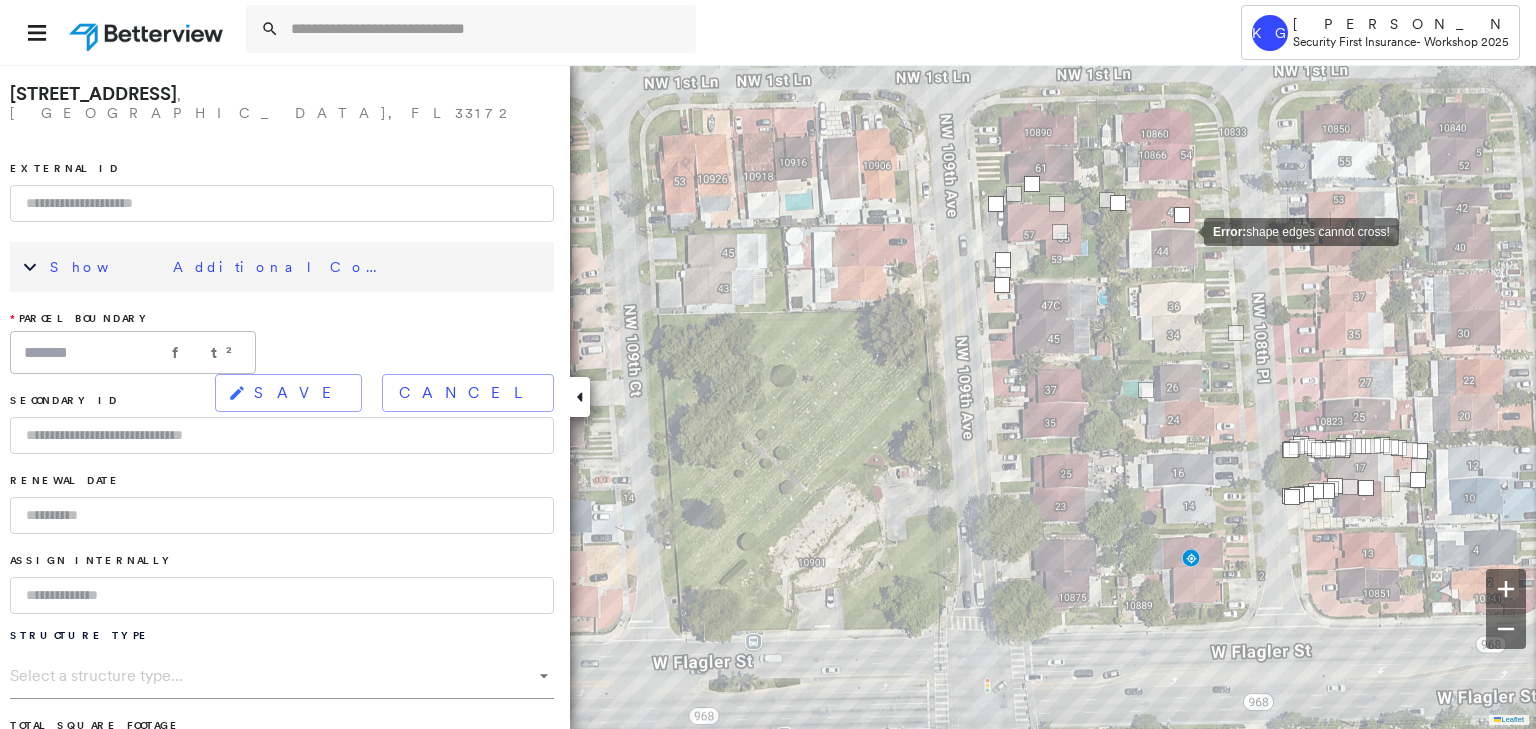 click on "Error:  shape edges cannot cross!" at bounding box center (-586, -689) 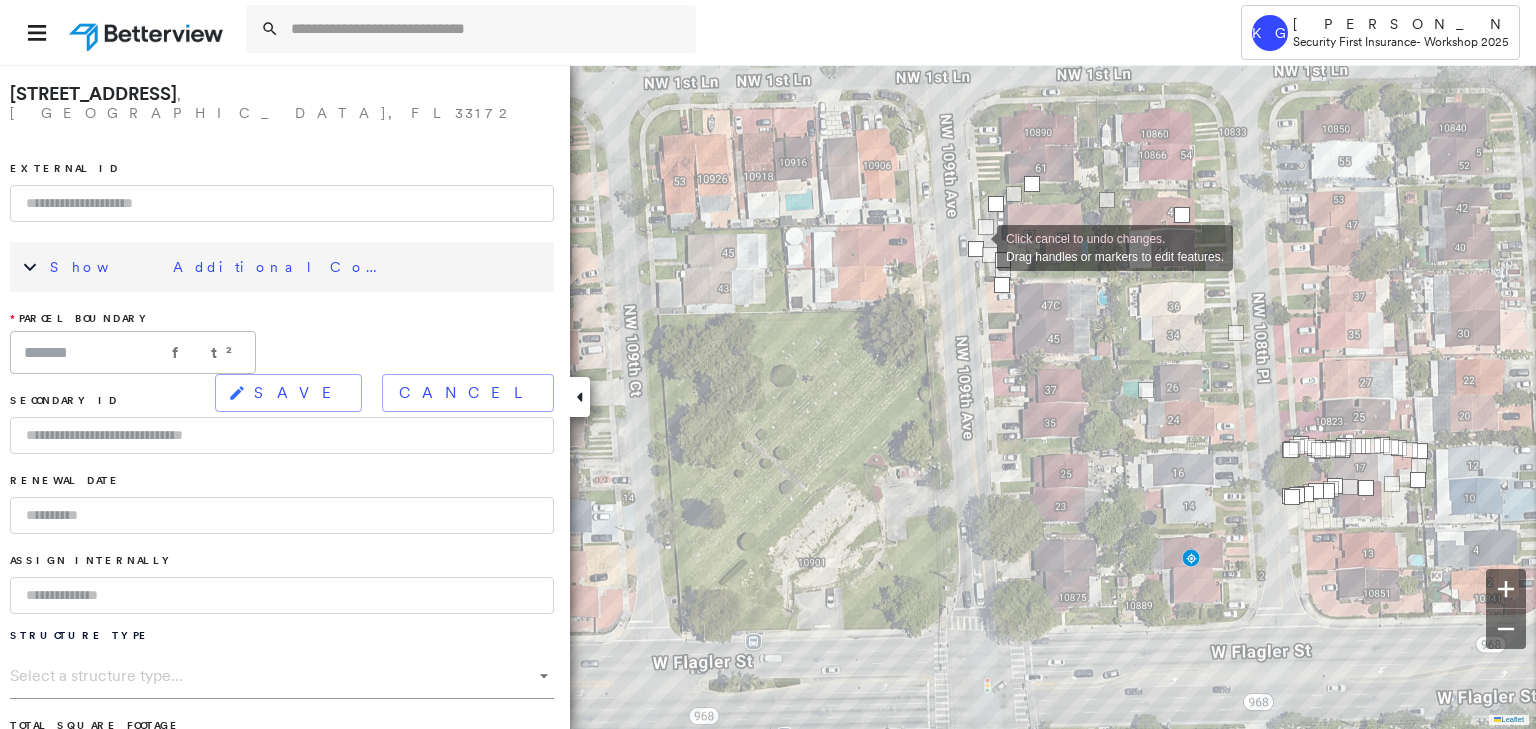 drag, startPoint x: 1119, startPoint y: 200, endPoint x: 977, endPoint y: 246, distance: 149.26486 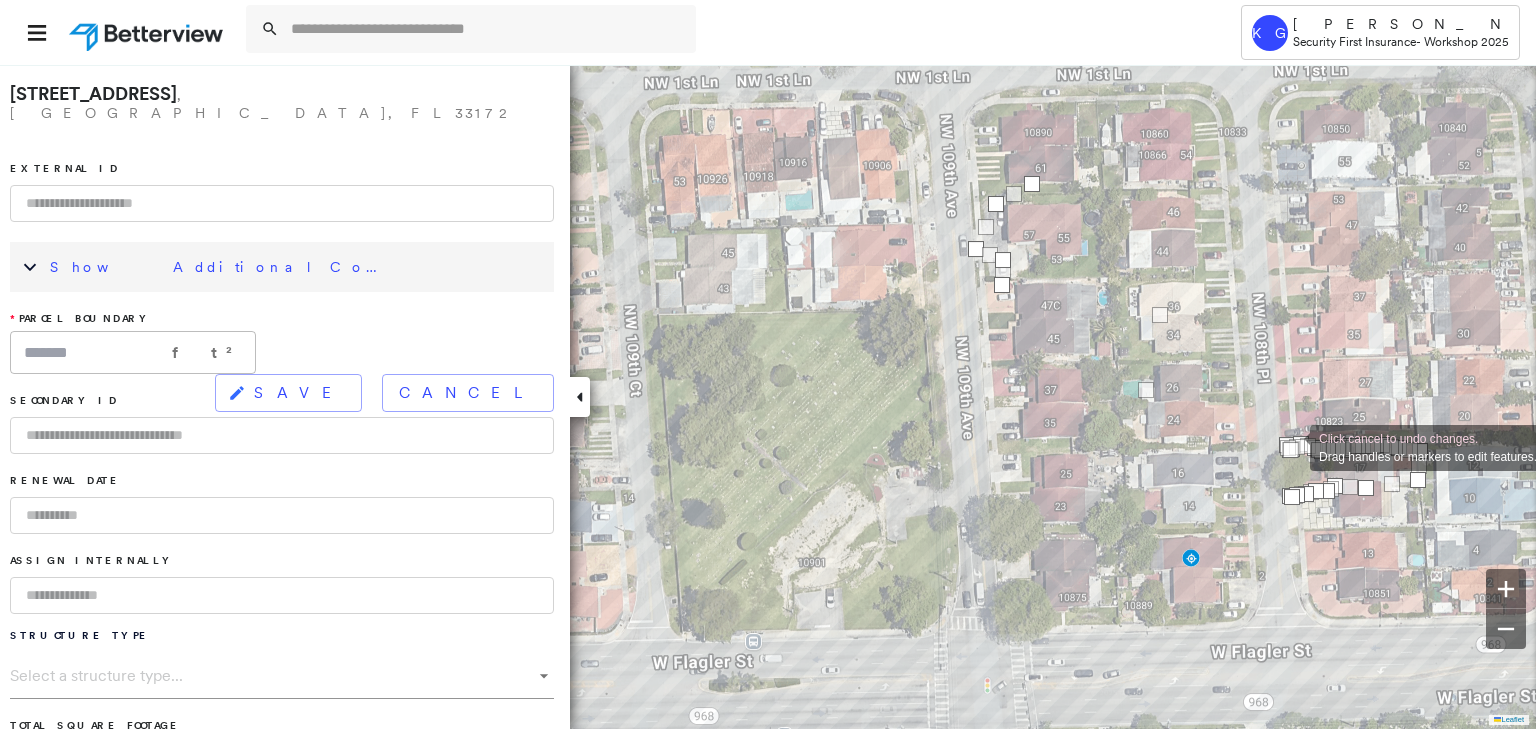 drag, startPoint x: 1185, startPoint y: 216, endPoint x: 1290, endPoint y: 448, distance: 254.65466 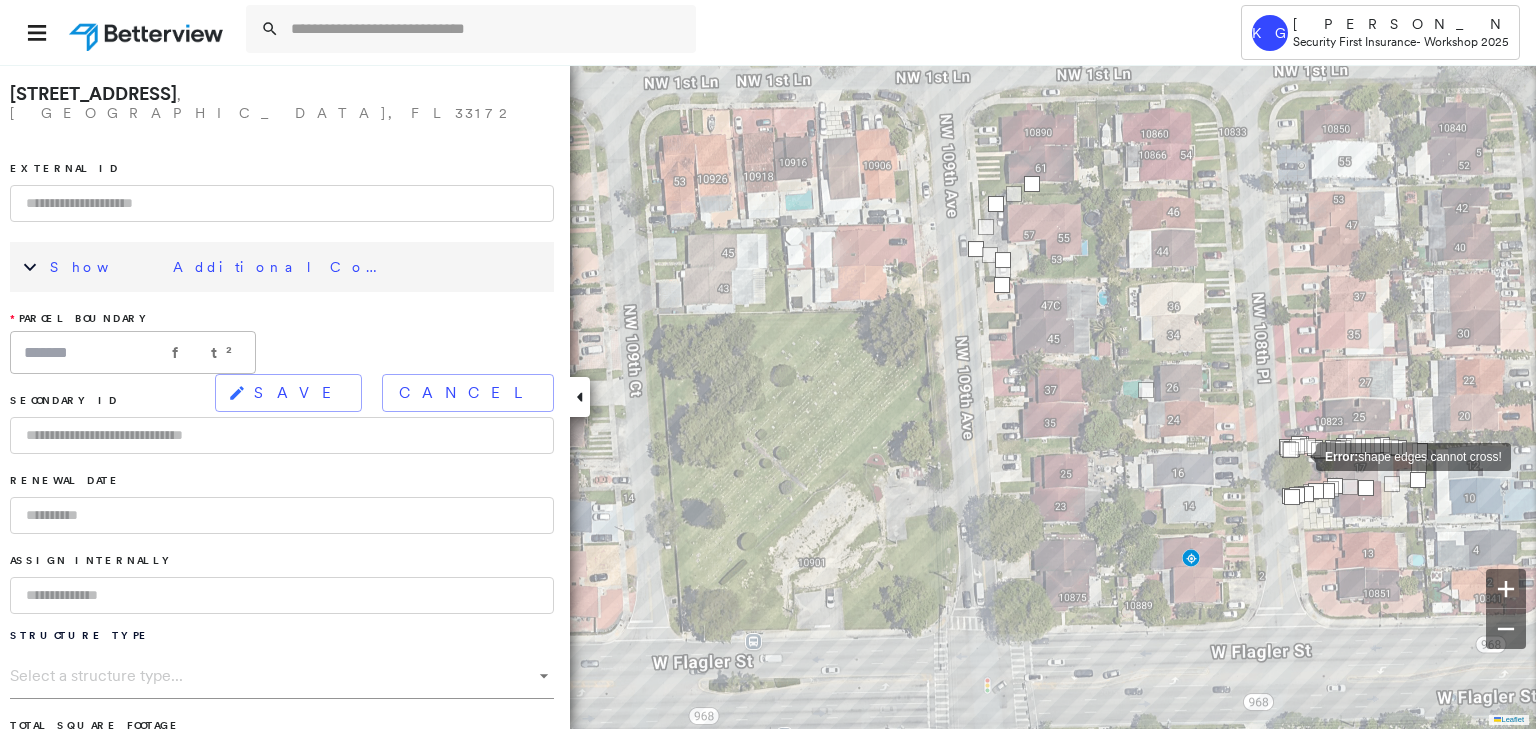 drag, startPoint x: 1161, startPoint y: 316, endPoint x: 1296, endPoint y: 455, distance: 193.7679 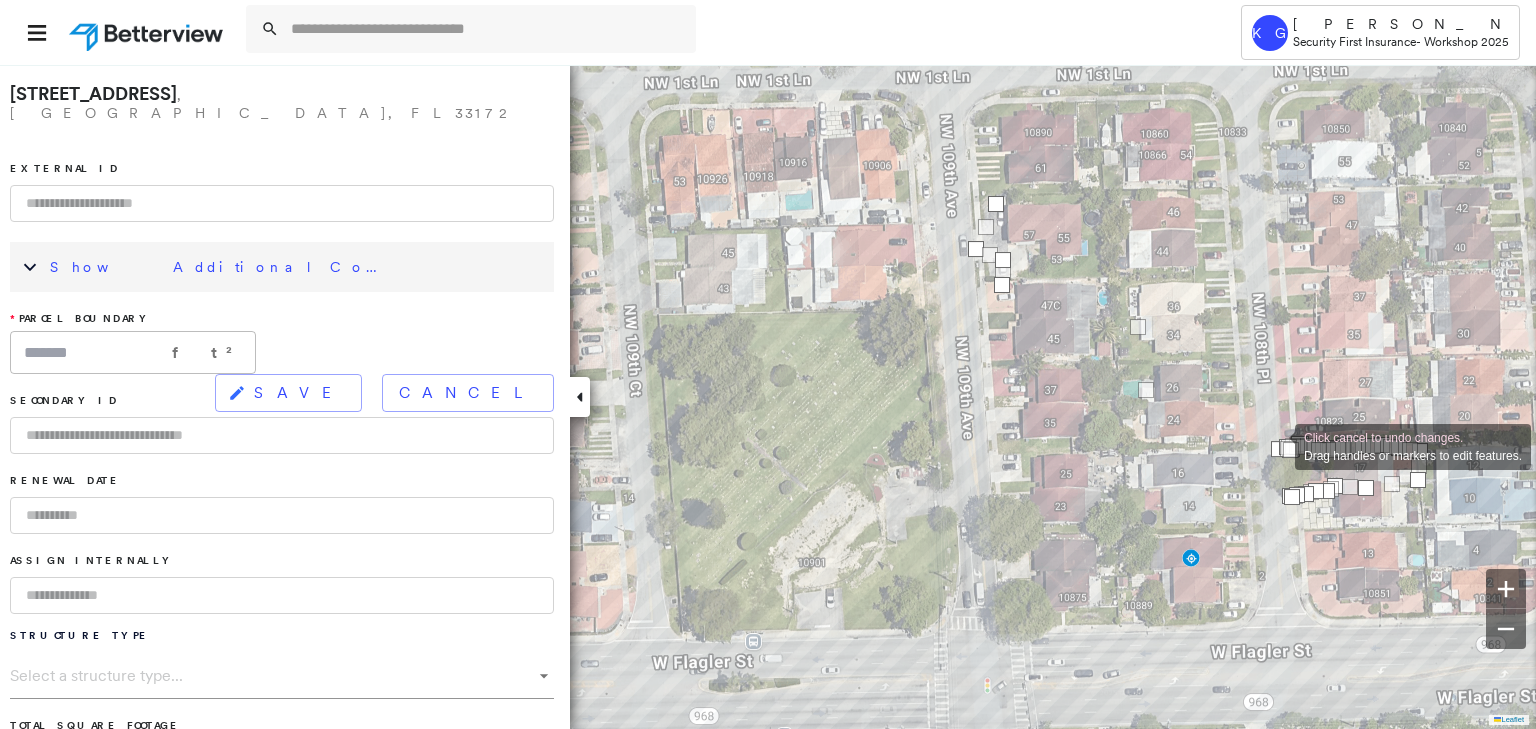 drag, startPoint x: 1028, startPoint y: 180, endPoint x: 1284, endPoint y: 446, distance: 369.17746 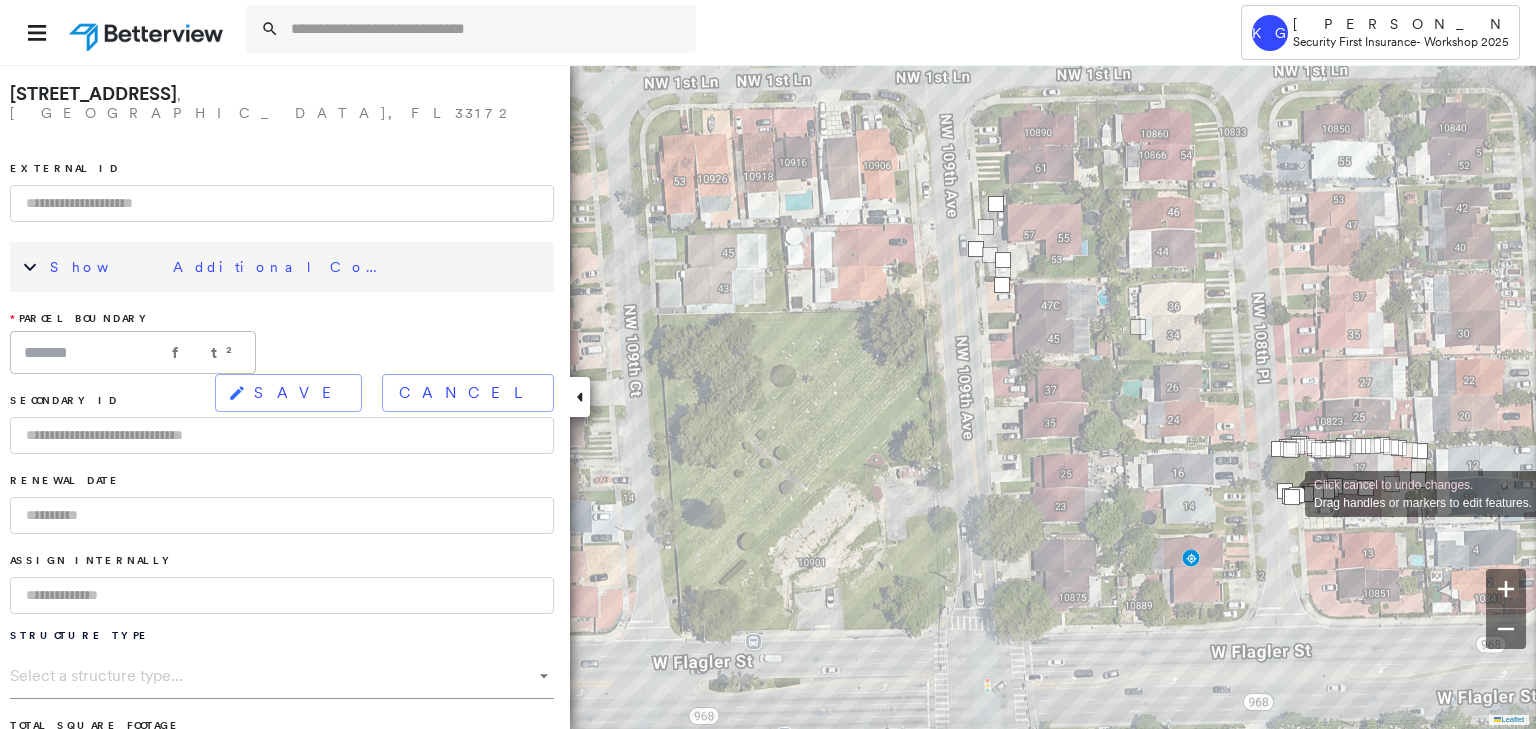 drag, startPoint x: 1146, startPoint y: 391, endPoint x: 1285, endPoint y: 492, distance: 171.81967 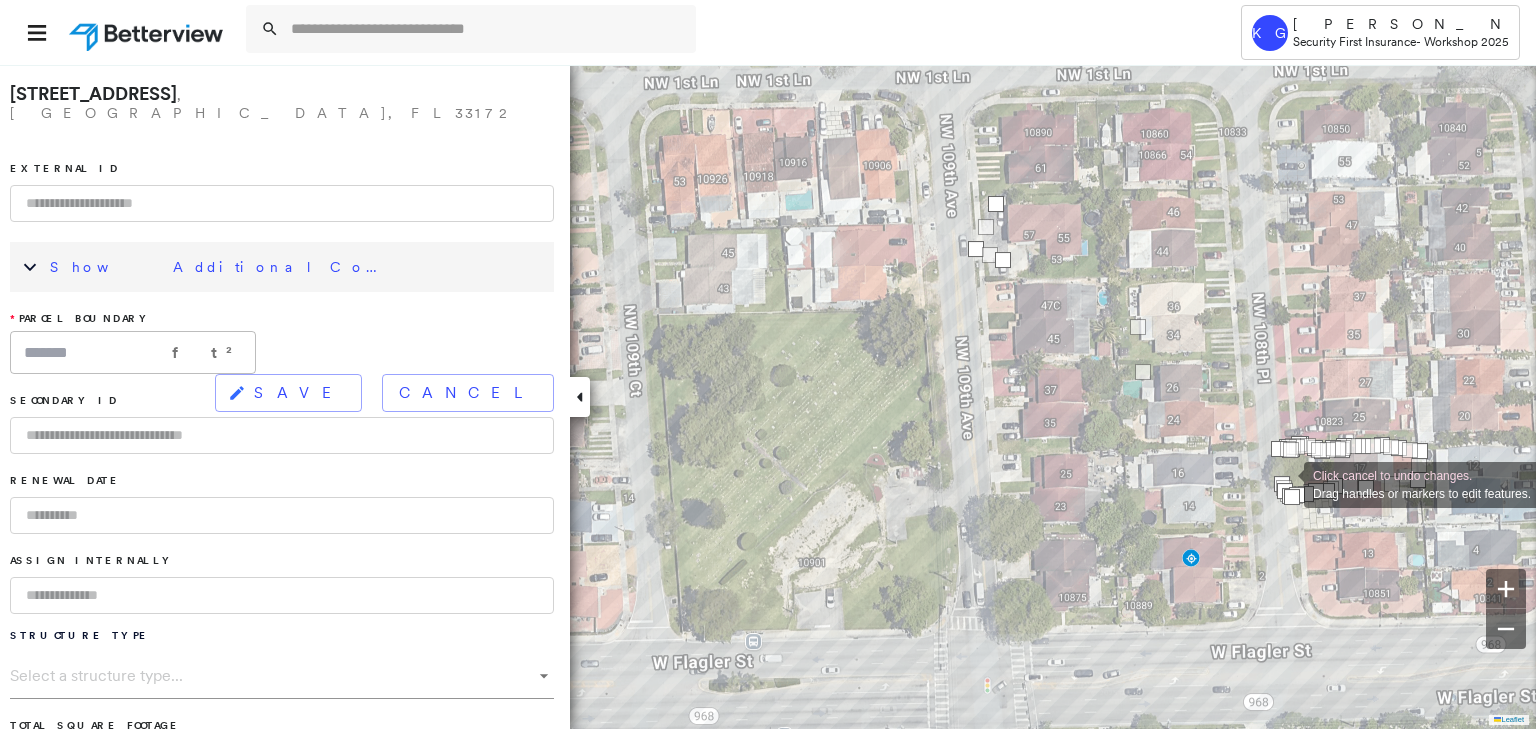 drag, startPoint x: 1004, startPoint y: 284, endPoint x: 1284, endPoint y: 483, distance: 343.51273 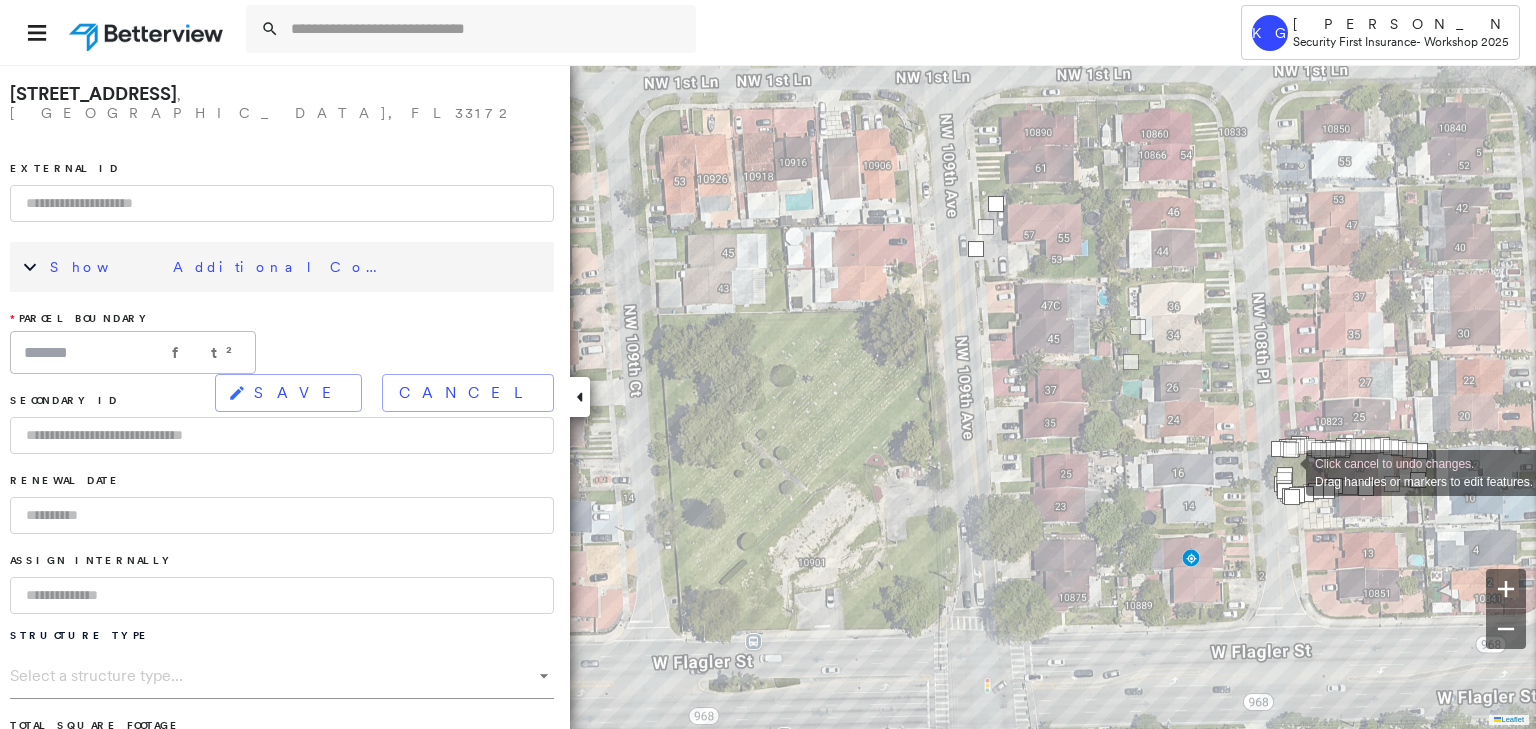 drag, startPoint x: 1004, startPoint y: 256, endPoint x: 1286, endPoint y: 471, distance: 354.61105 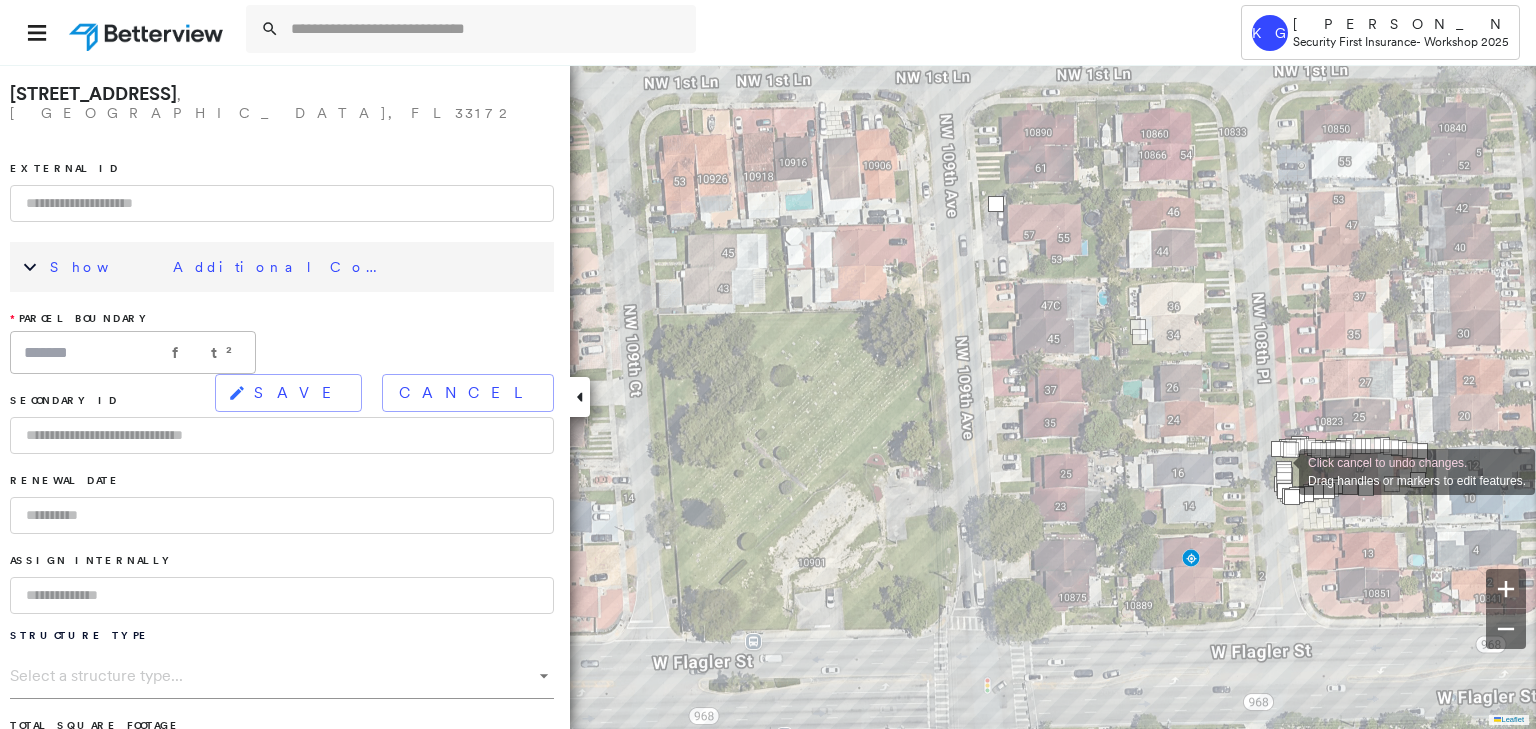 drag, startPoint x: 971, startPoint y: 250, endPoint x: 1279, endPoint y: 470, distance: 378.50232 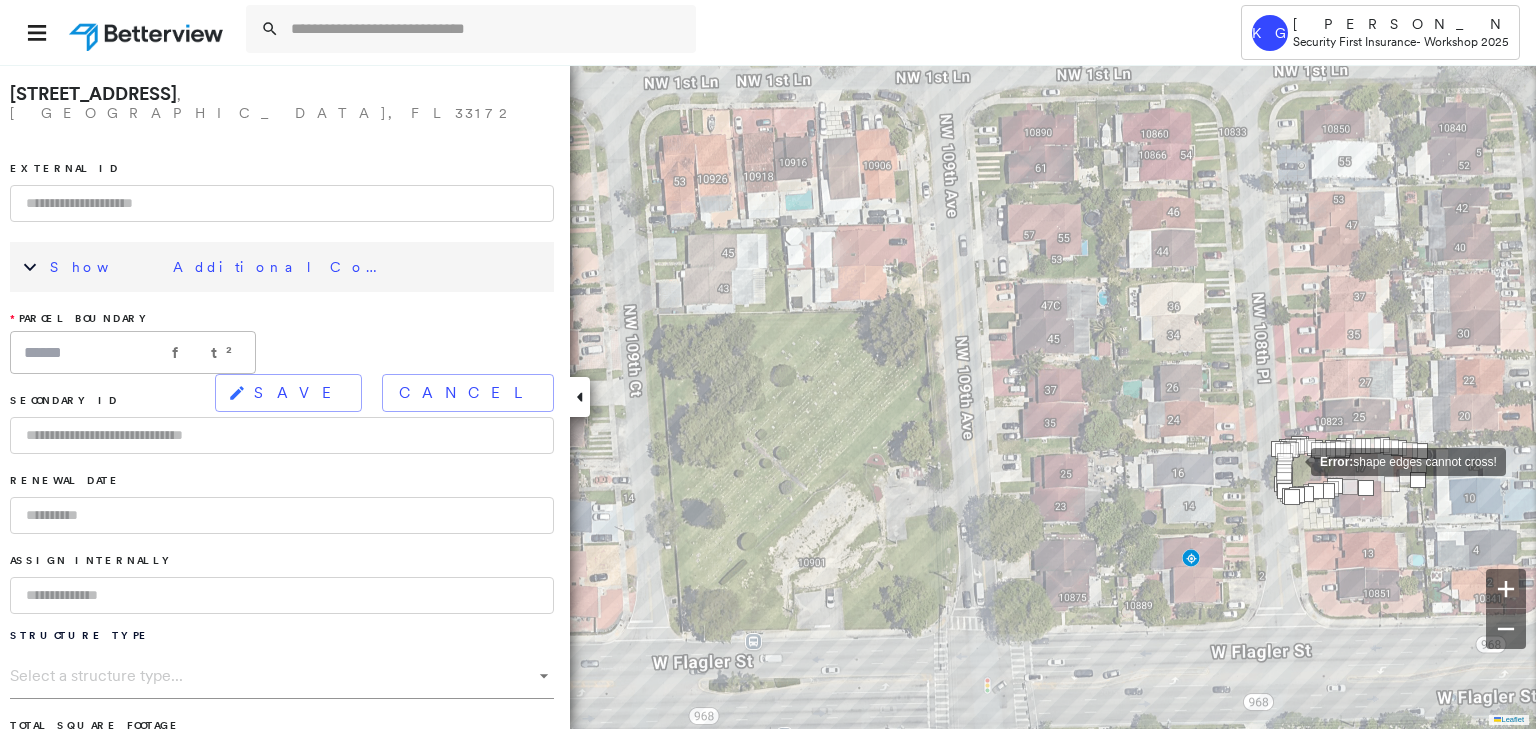 drag, startPoint x: 1001, startPoint y: 211, endPoint x: 1293, endPoint y: 460, distance: 383.75122 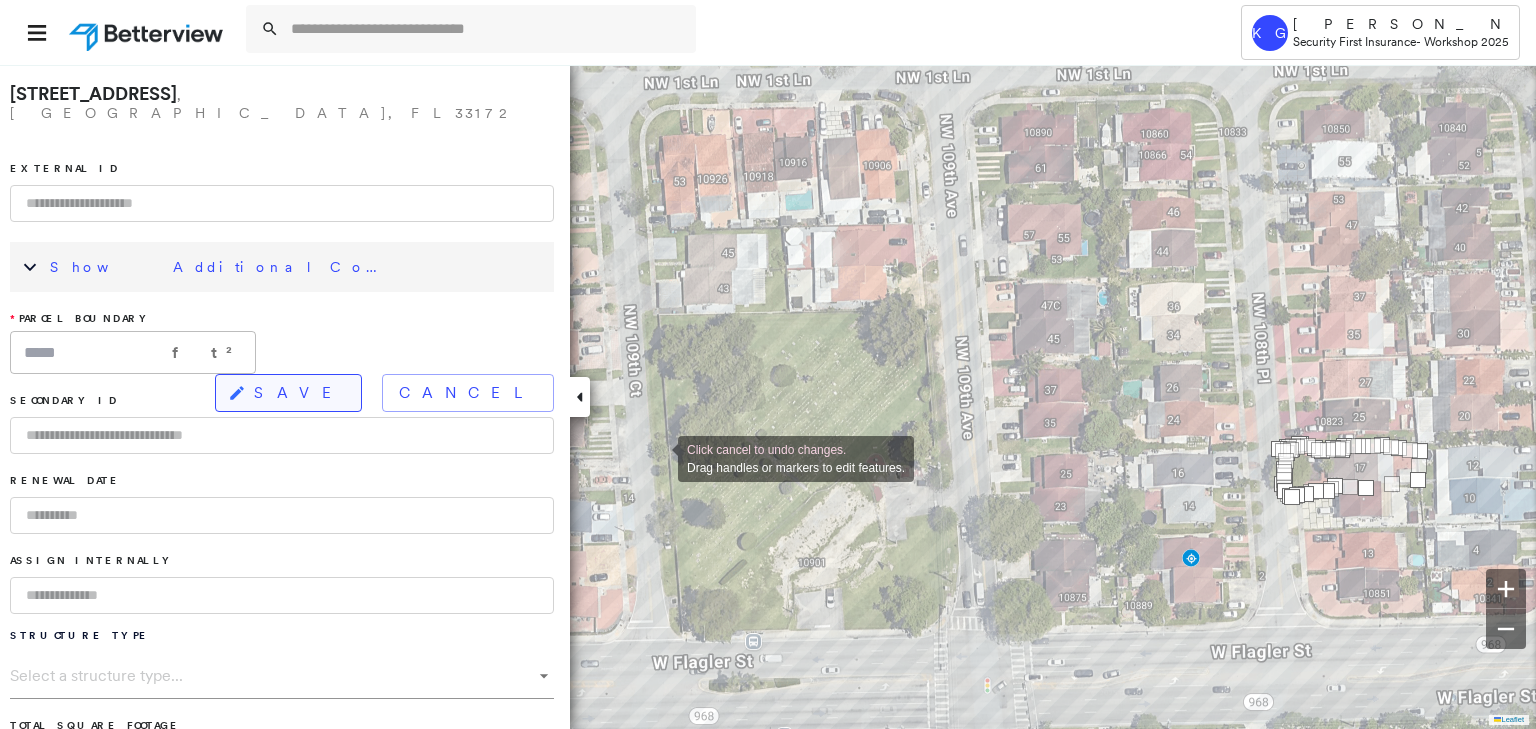 click on "SAVE" at bounding box center (299, 393) 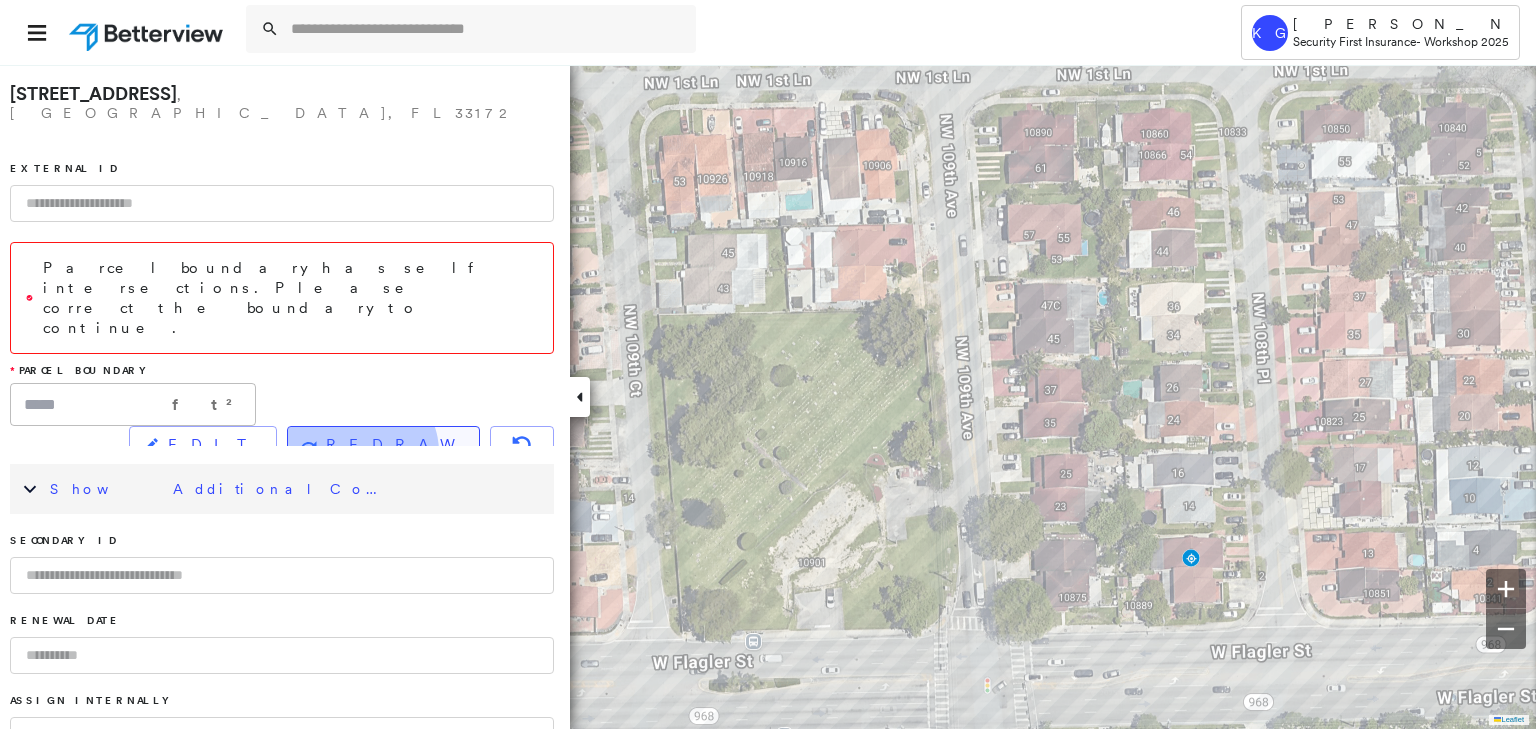 click on "REDRAW" at bounding box center (394, 445) 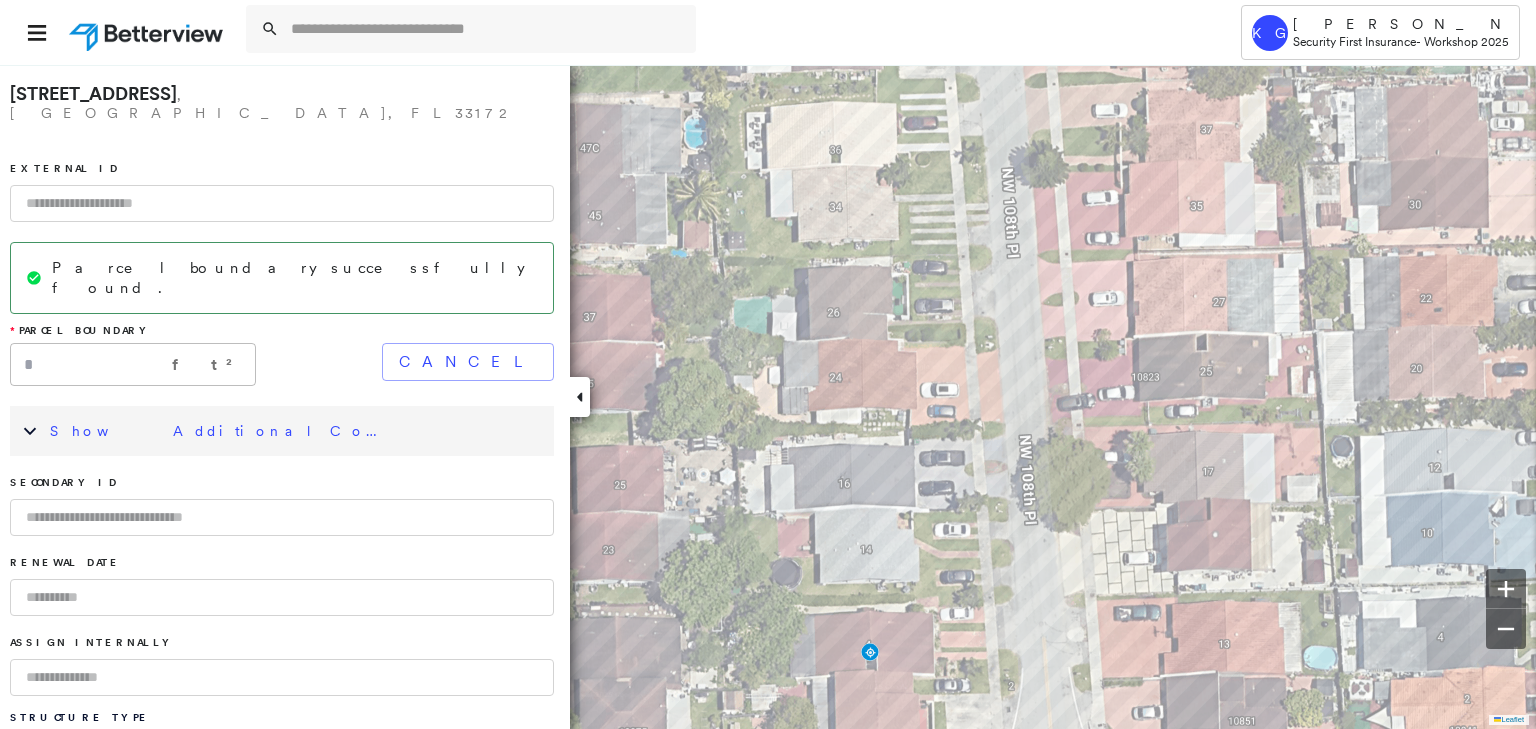 drag, startPoint x: 1376, startPoint y: 488, endPoint x: 1212, endPoint y: 508, distance: 165.21501 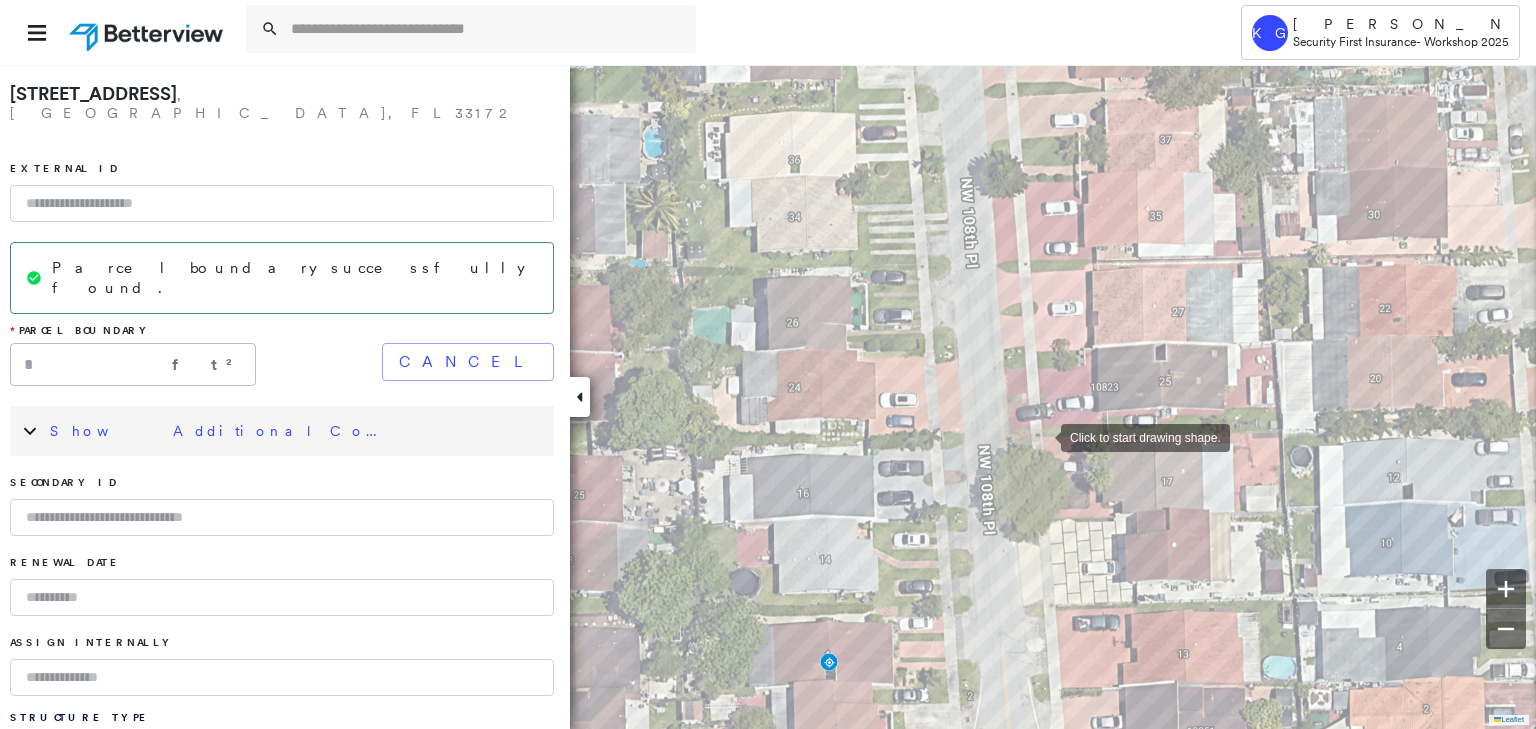 click at bounding box center (1041, 436) 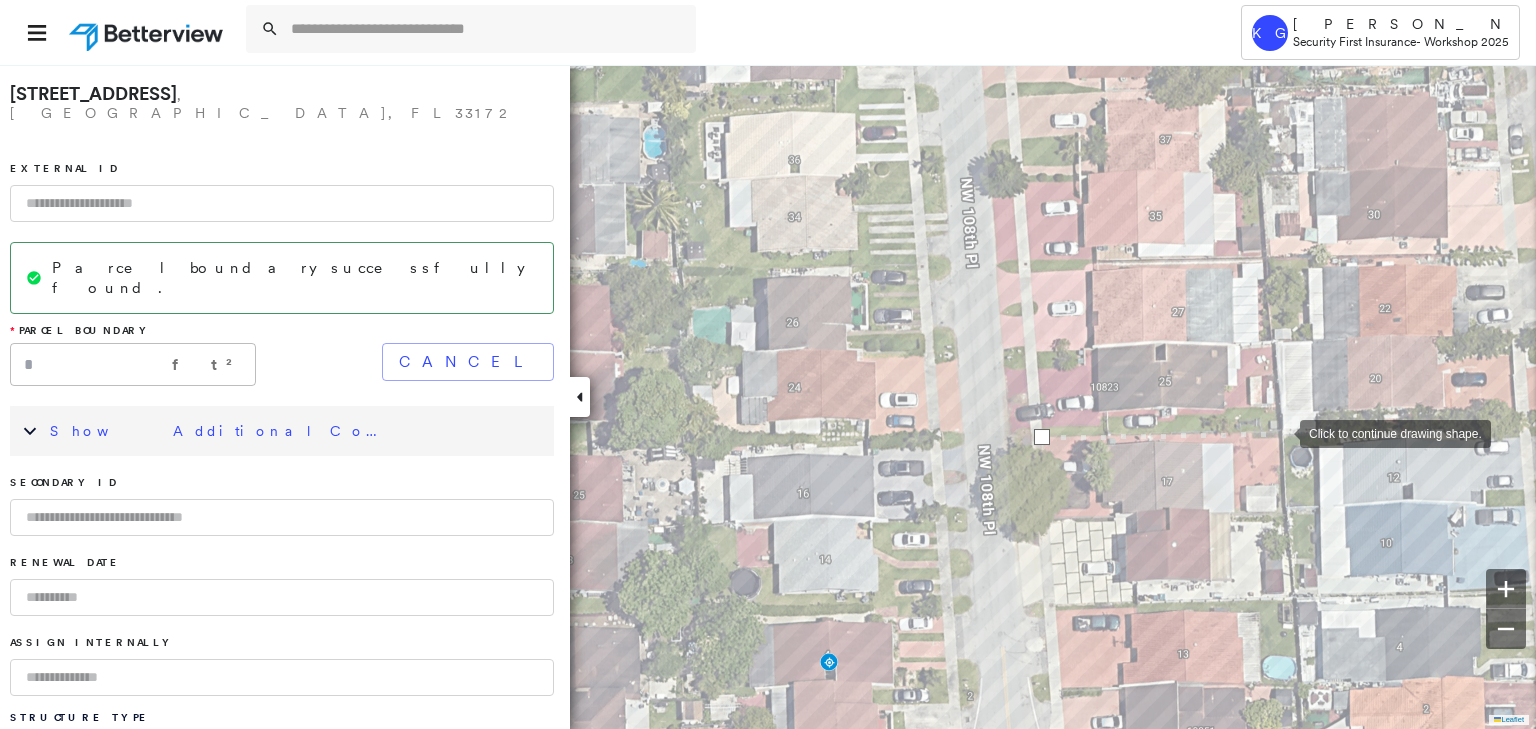 click at bounding box center [1280, 432] 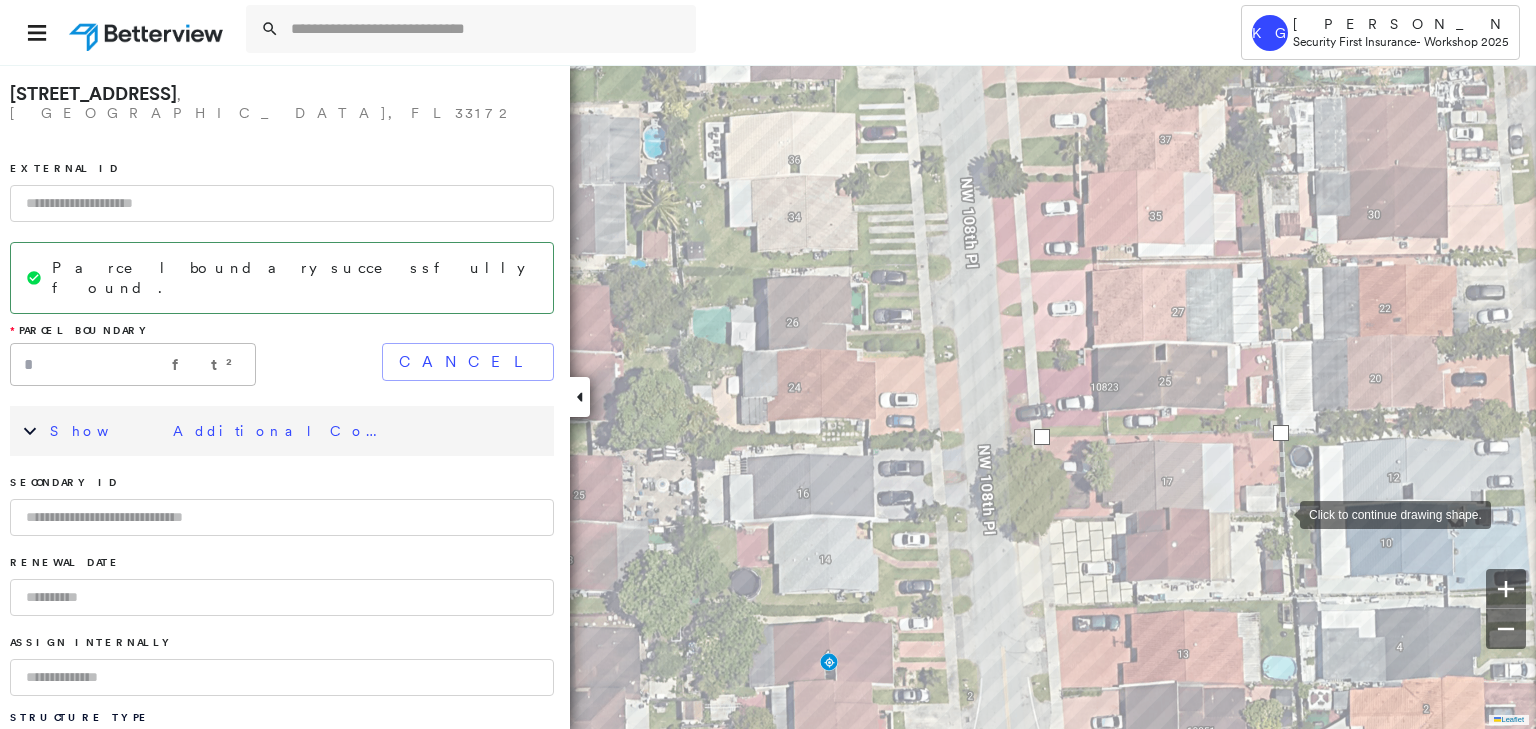 click at bounding box center [1280, 513] 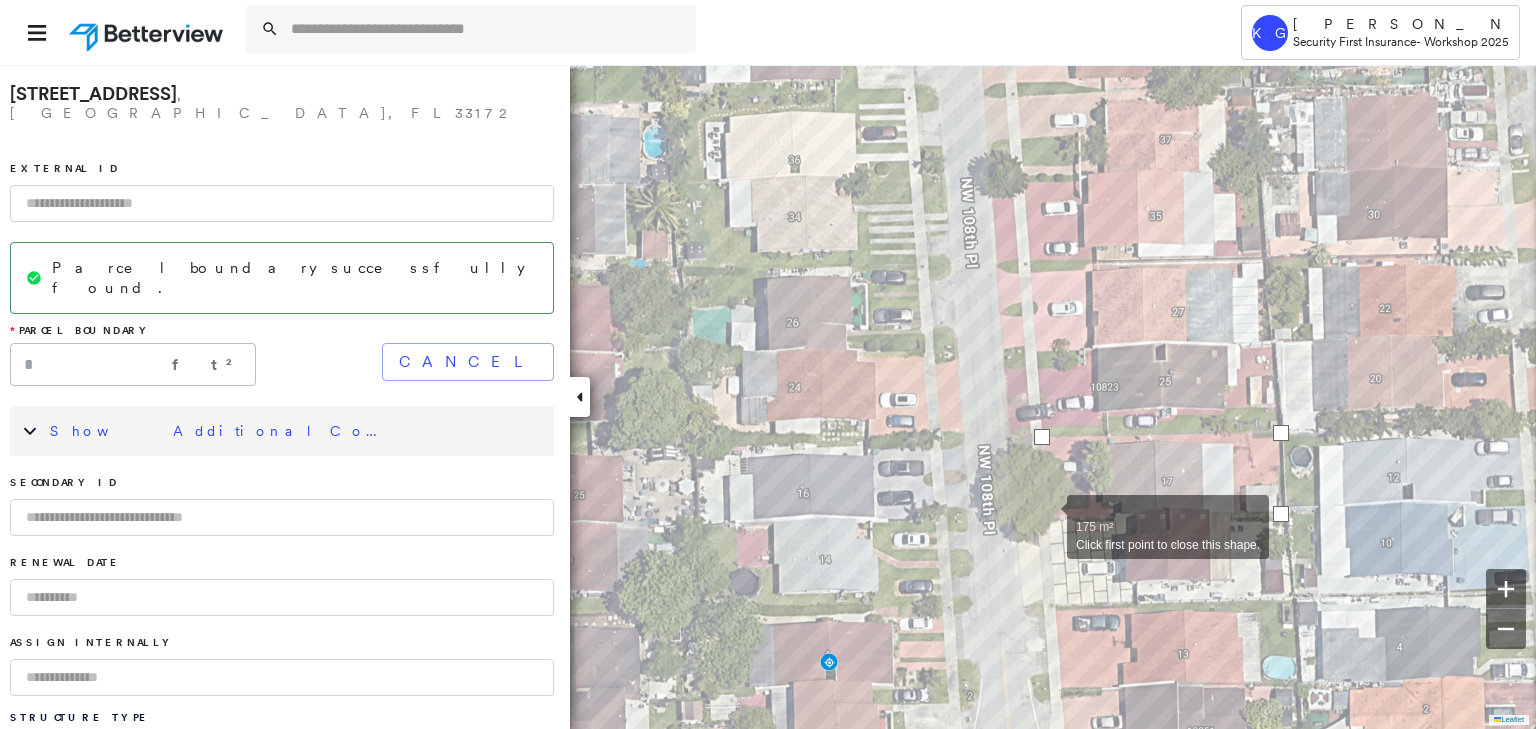 click at bounding box center [1047, 516] 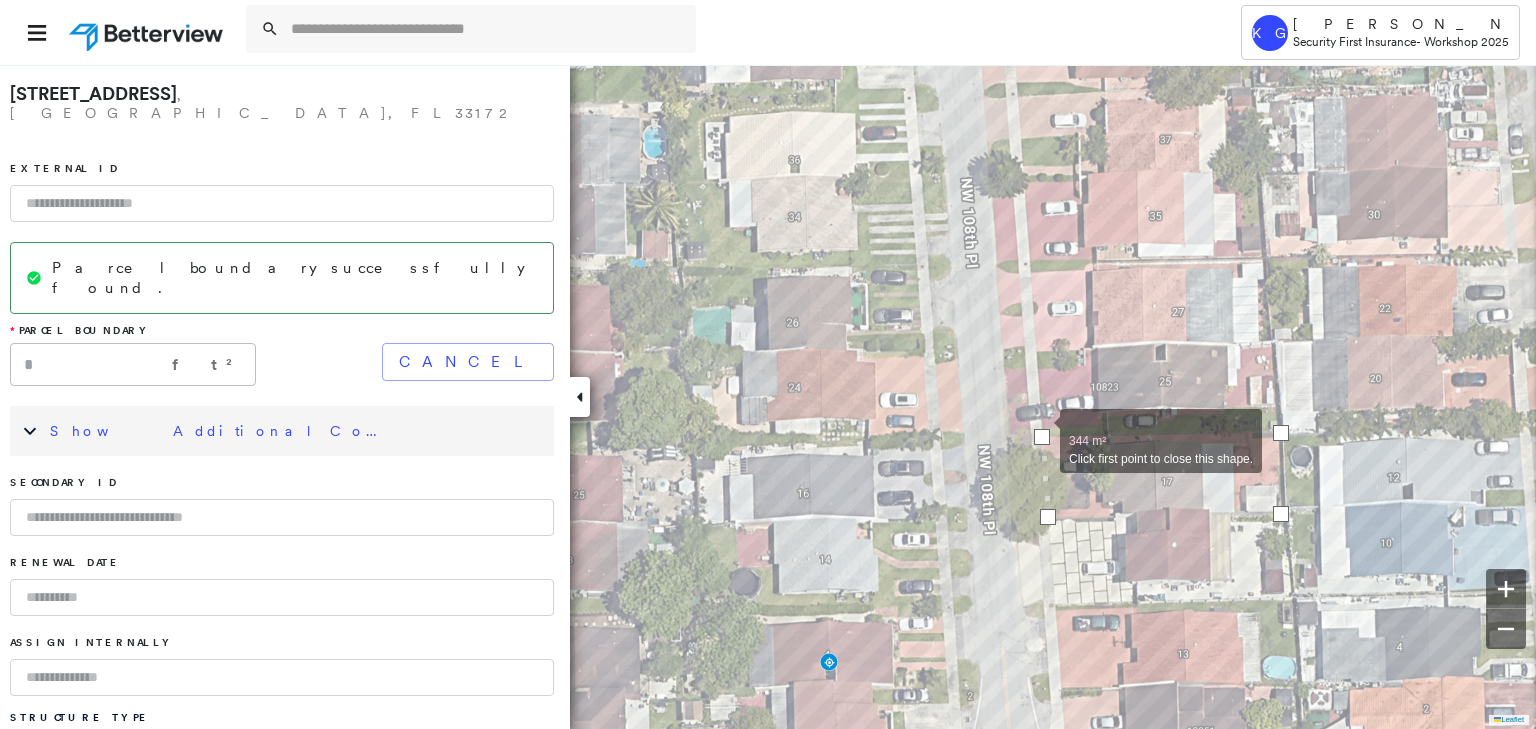 click at bounding box center (1042, 437) 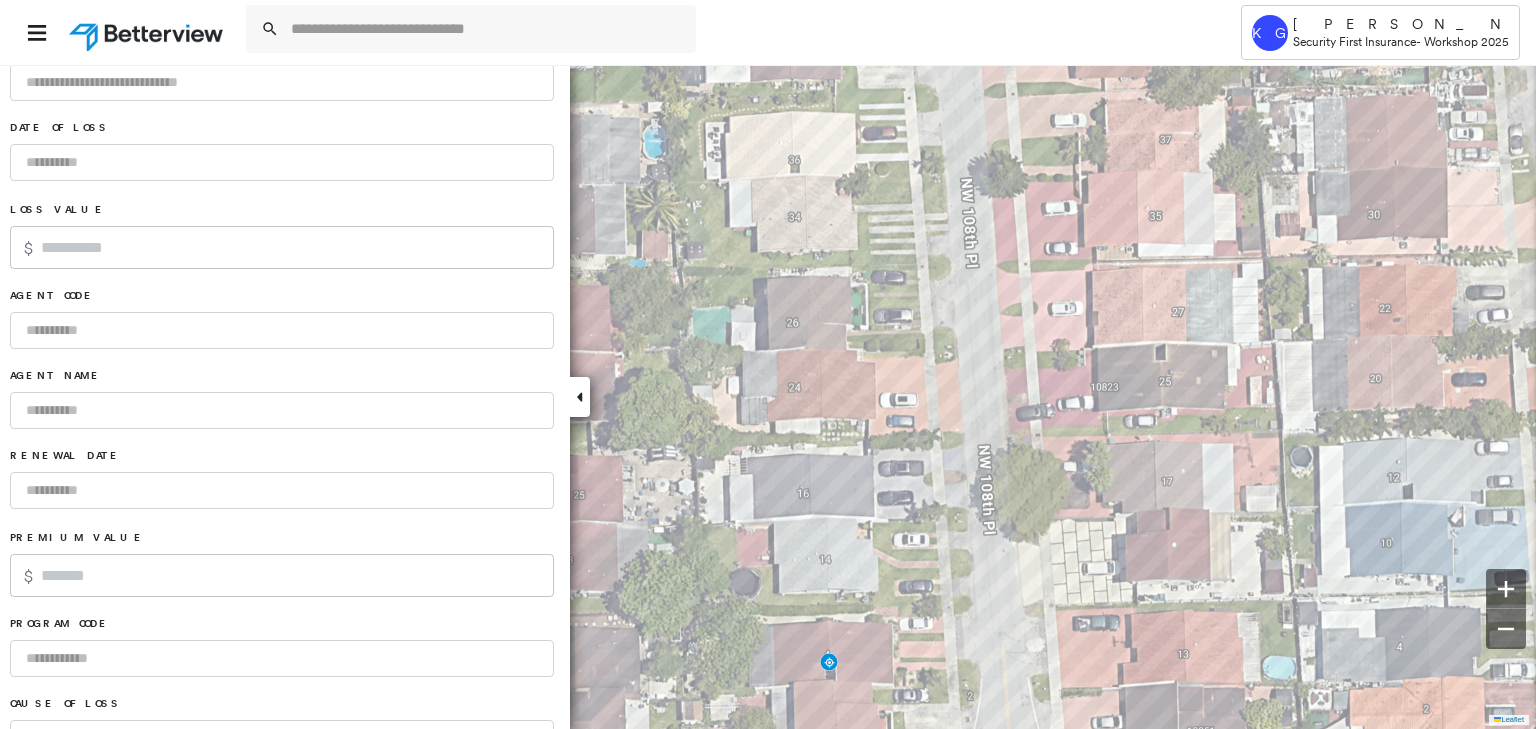 scroll, scrollTop: 1292, scrollLeft: 0, axis: vertical 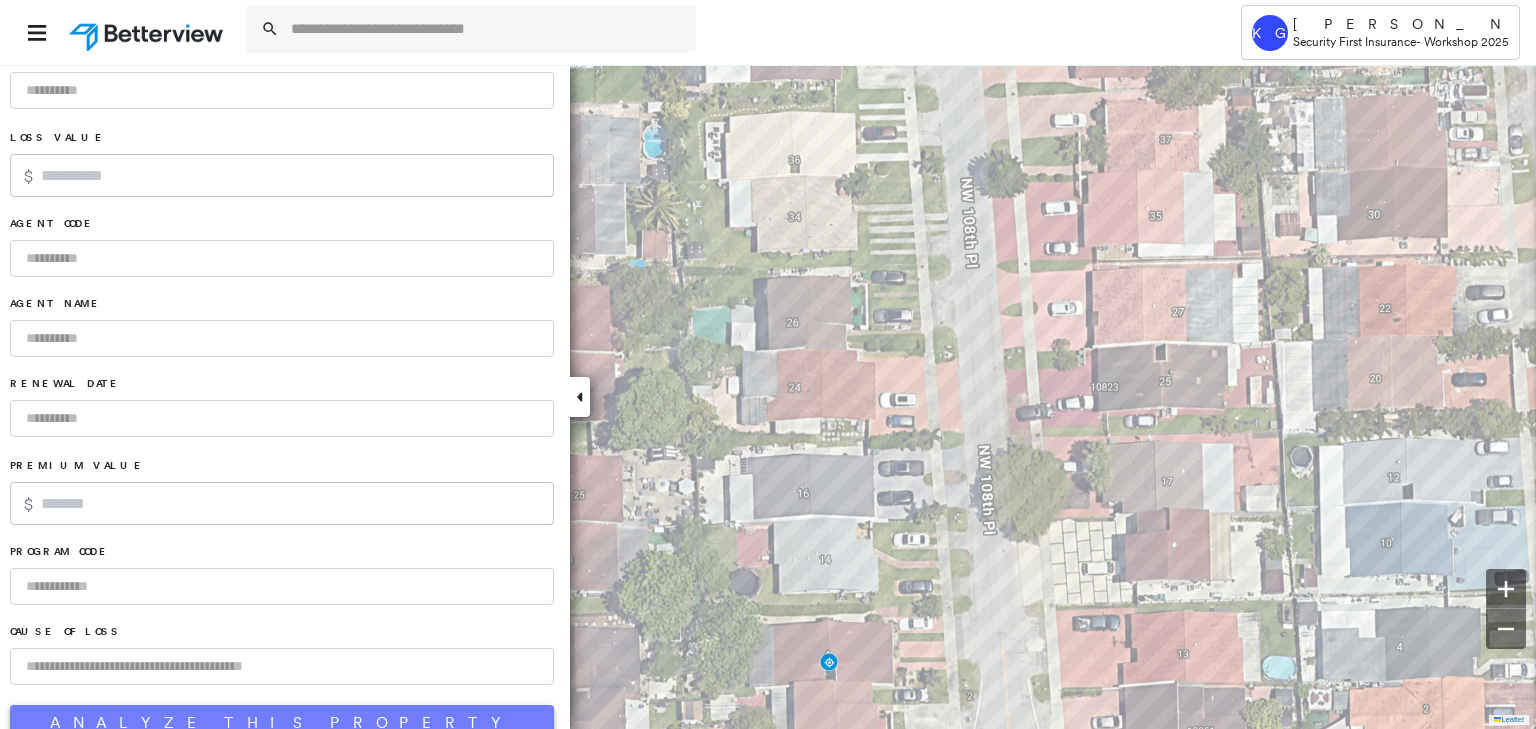 click on "Analyze This Property" at bounding box center (282, 723) 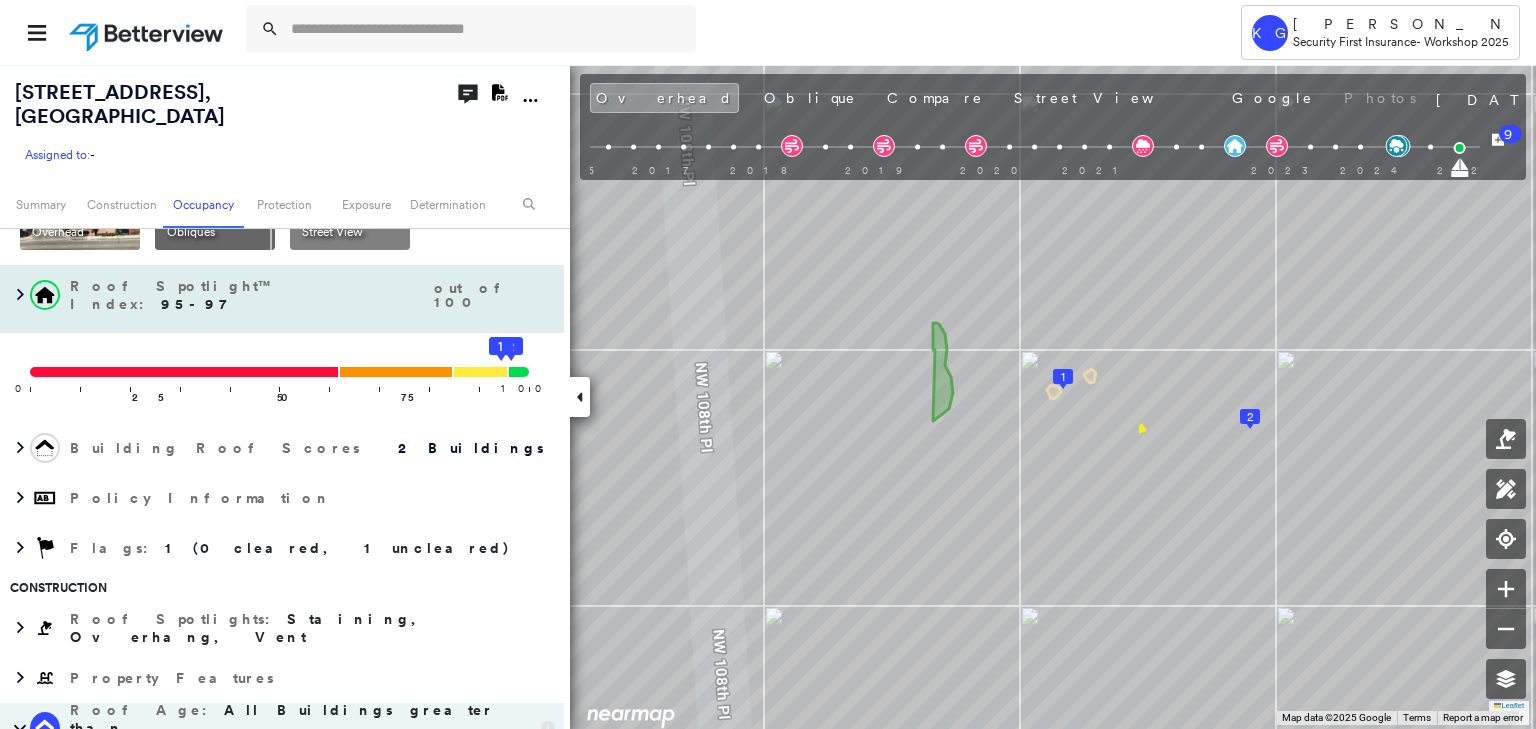 scroll, scrollTop: 0, scrollLeft: 0, axis: both 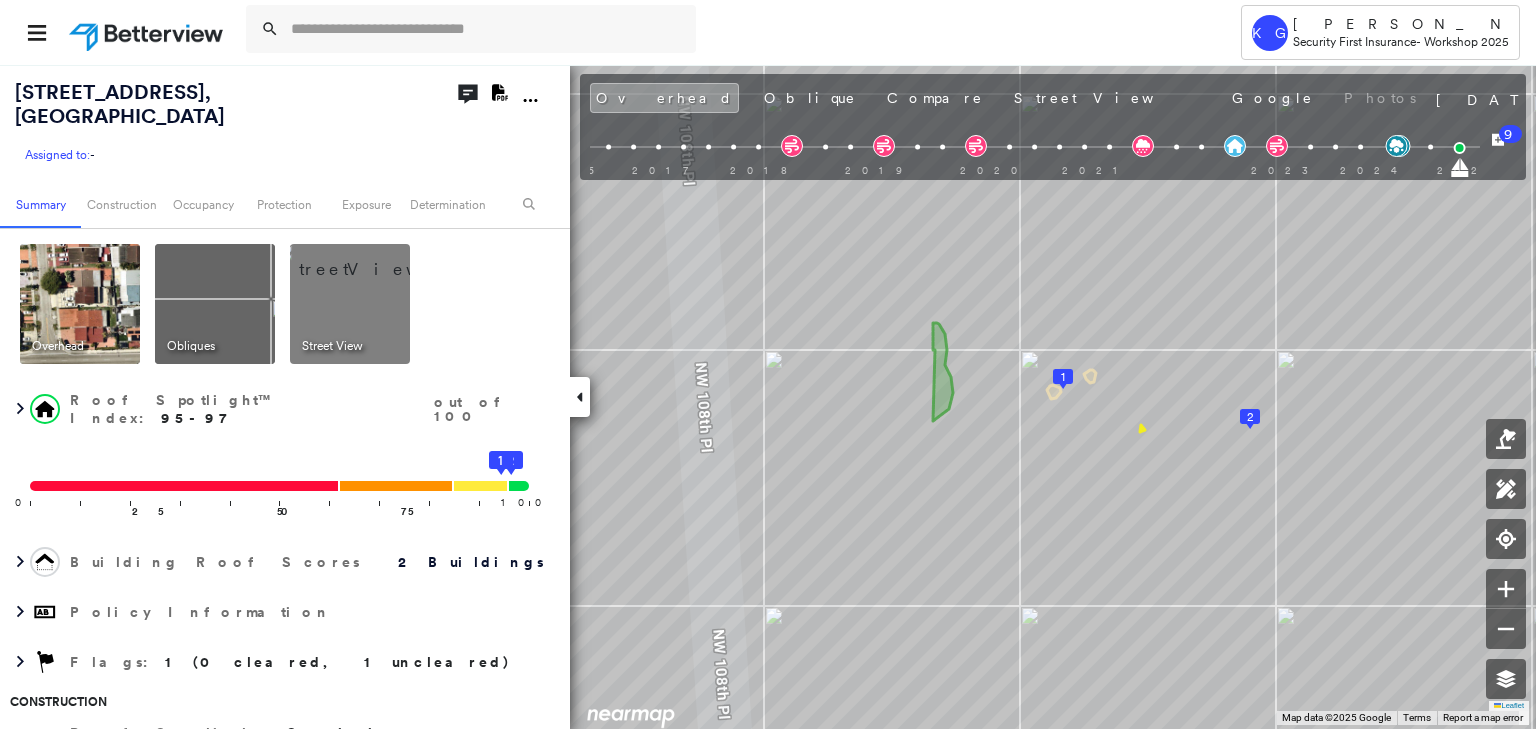 click 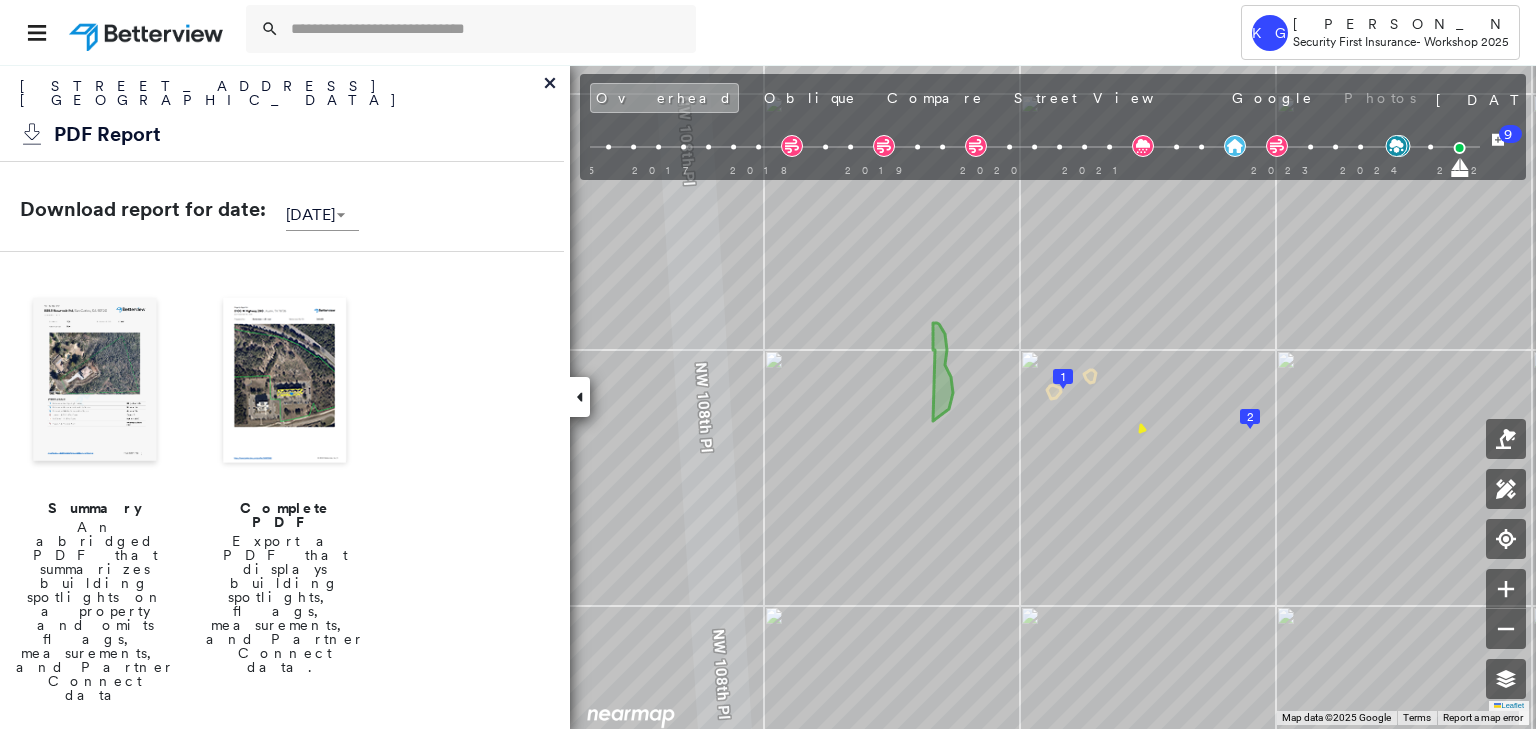 click at bounding box center [285, 382] 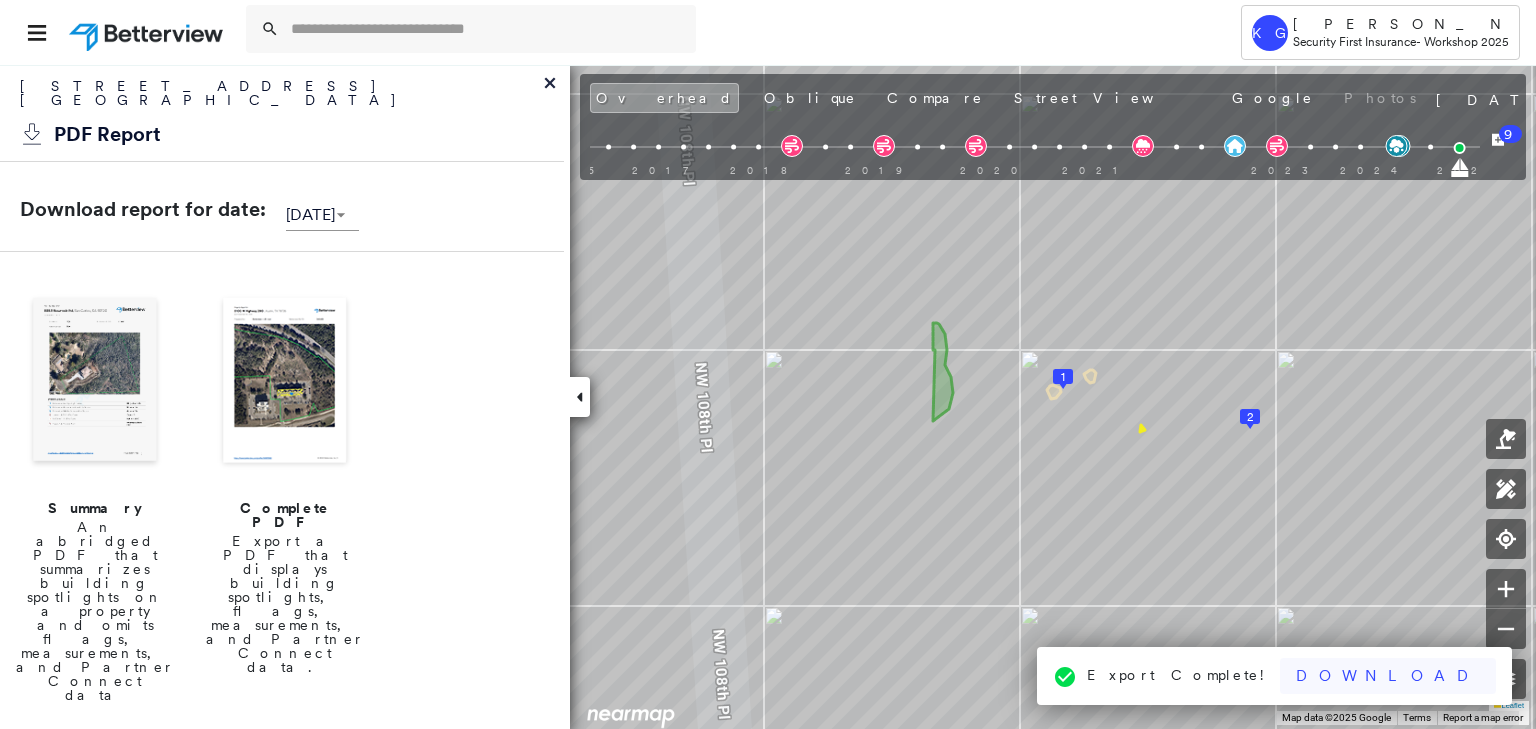 click on "Download" at bounding box center (1388, 676) 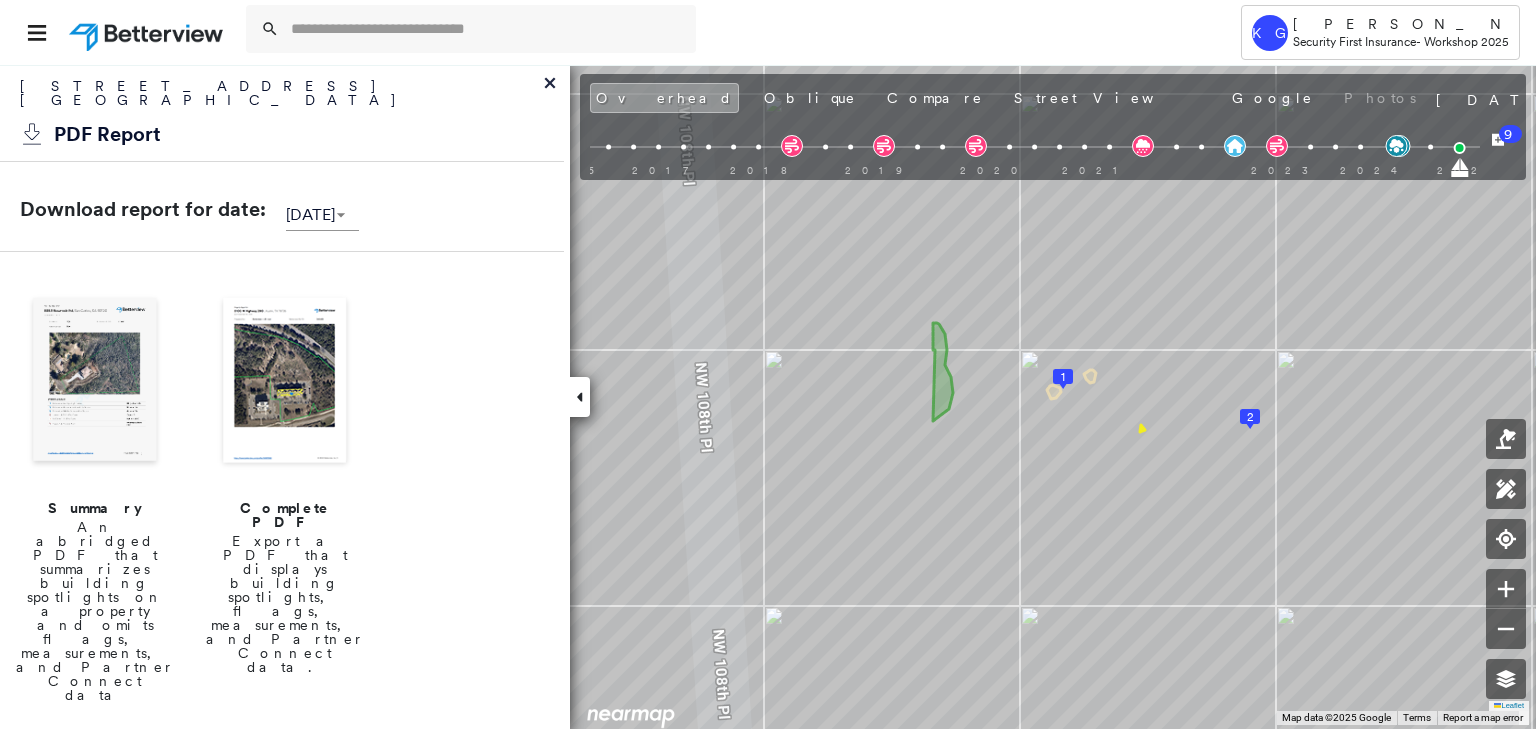 click 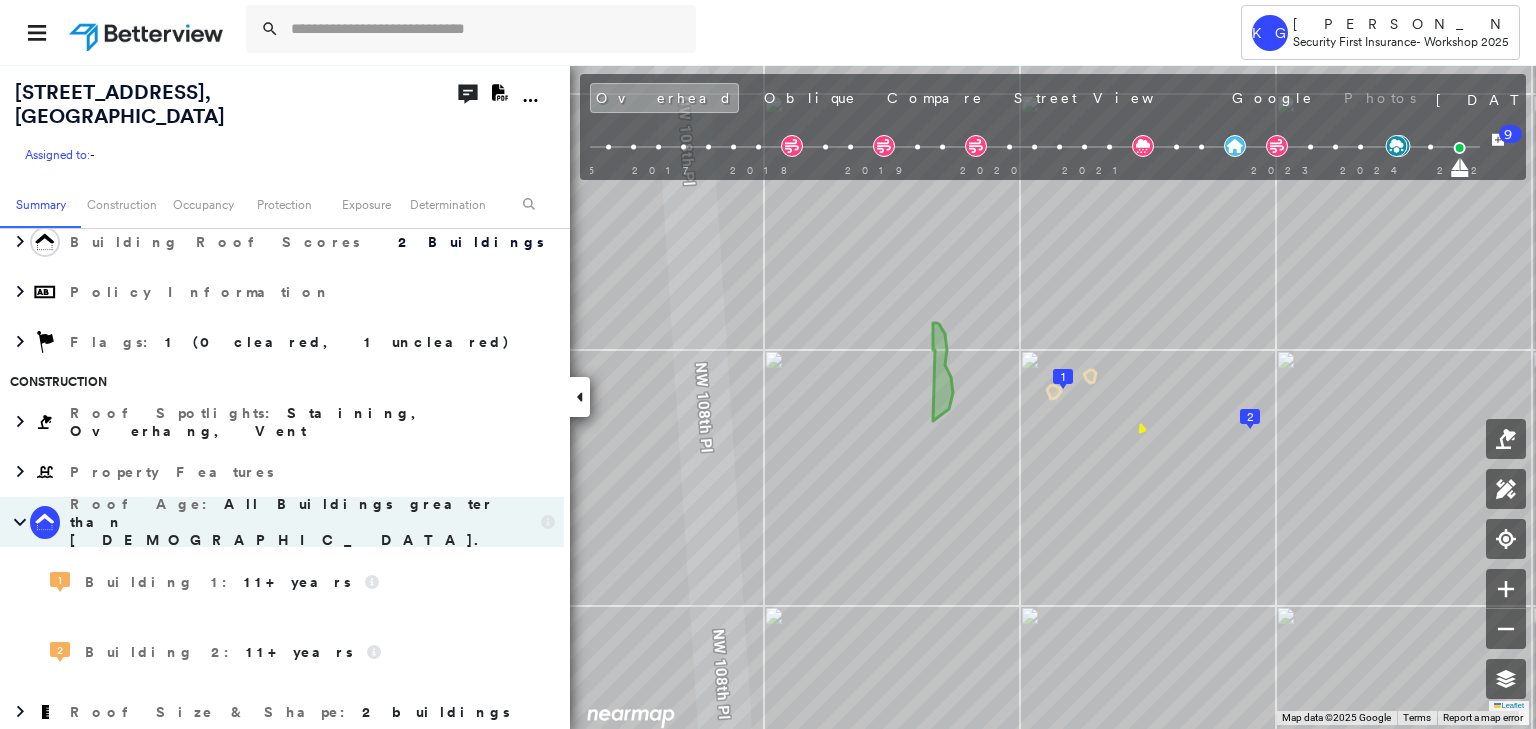 scroll, scrollTop: 533, scrollLeft: 0, axis: vertical 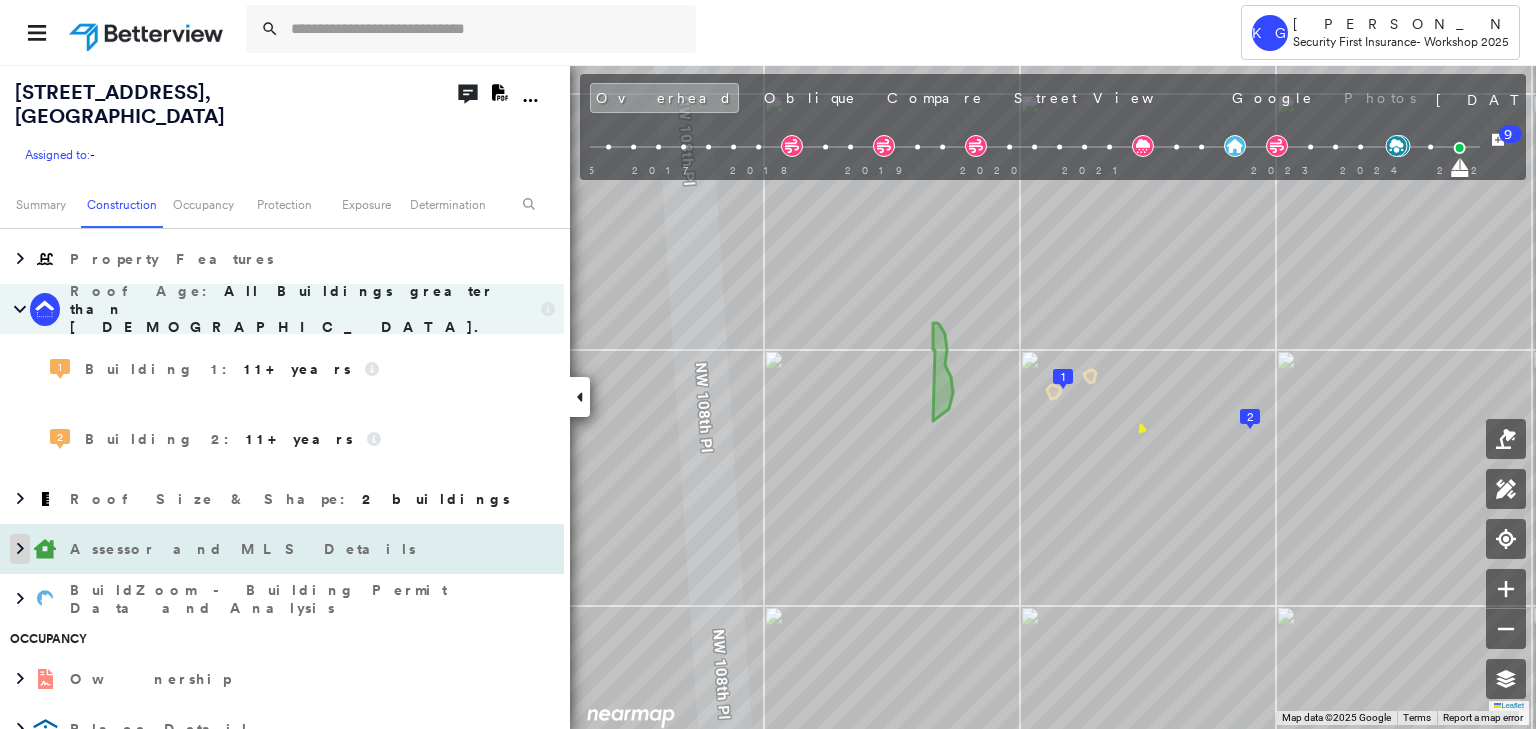 click at bounding box center (20, 549) 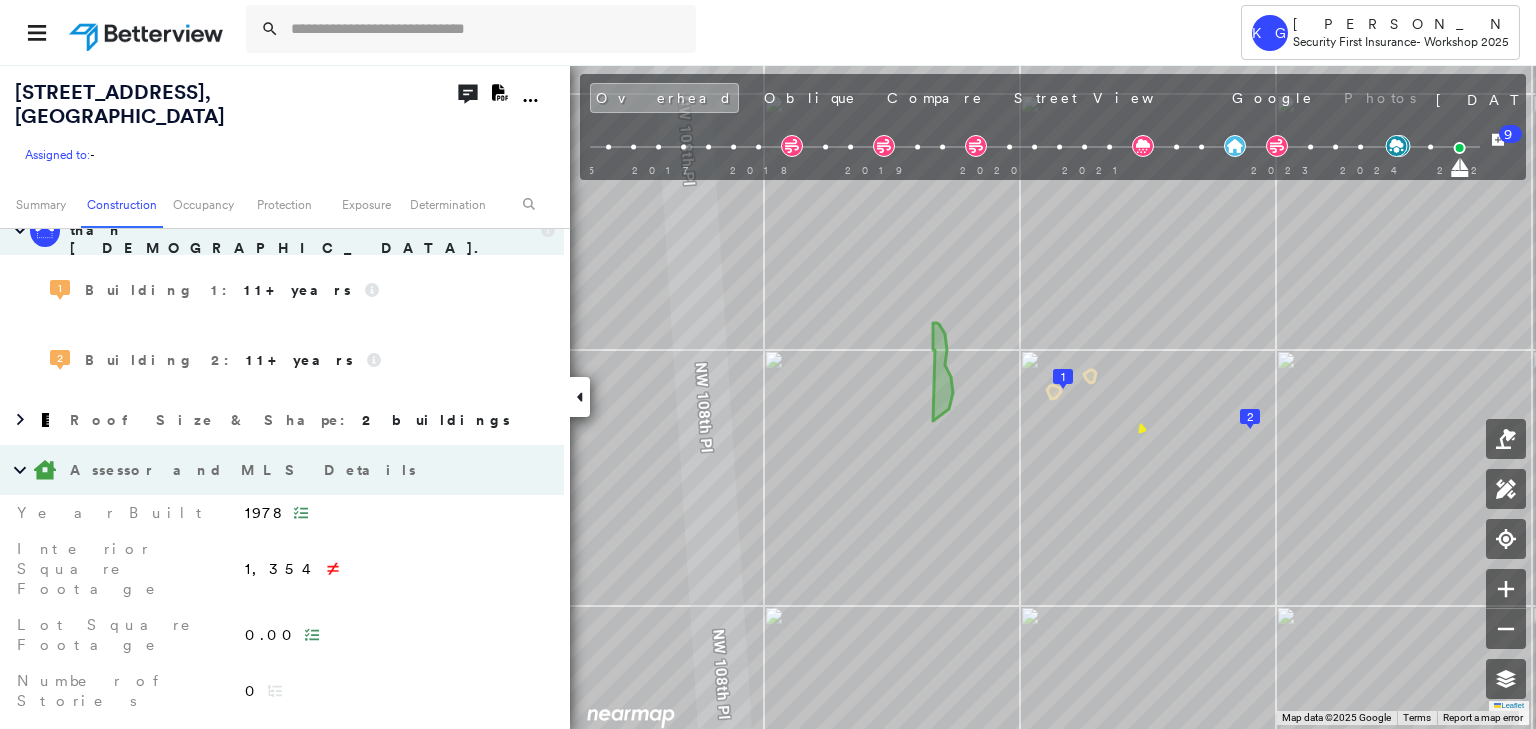 scroll, scrollTop: 640, scrollLeft: 0, axis: vertical 